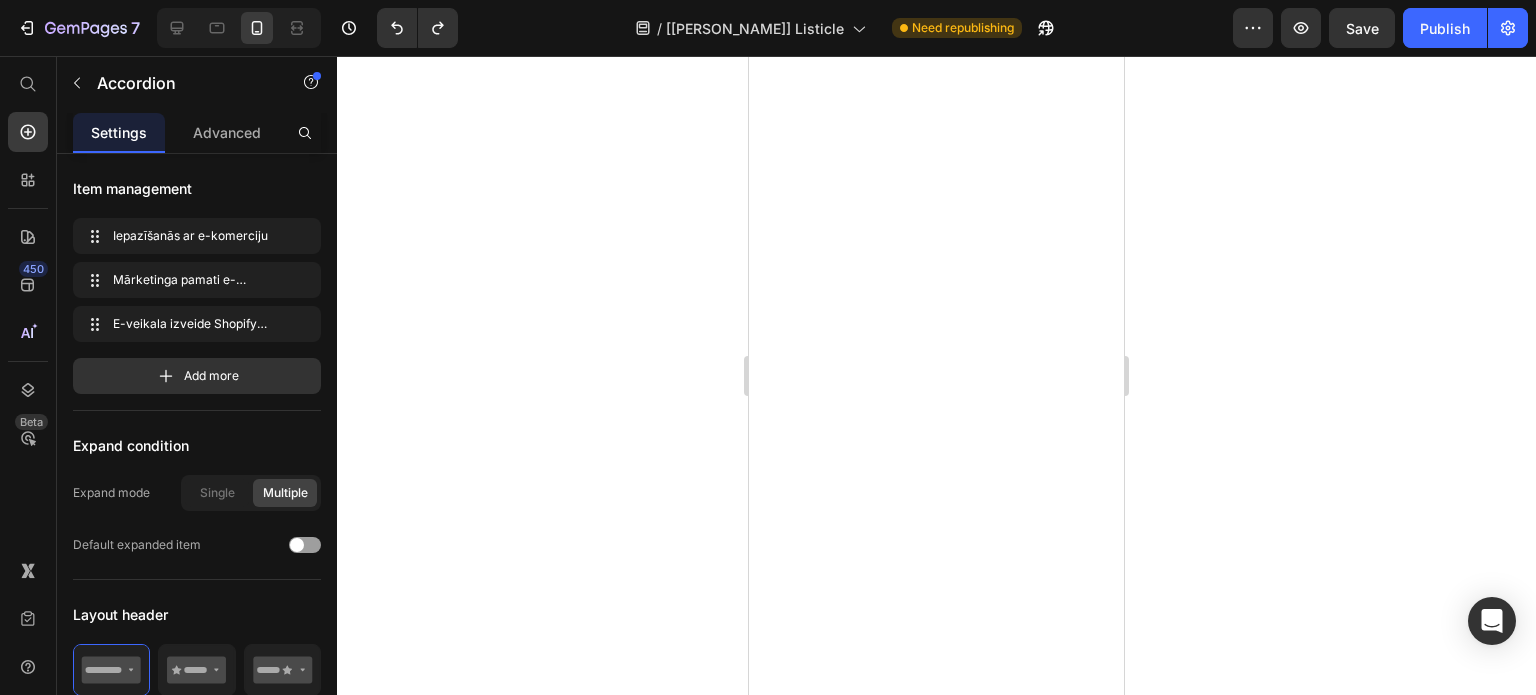scroll, scrollTop: 0, scrollLeft: 0, axis: both 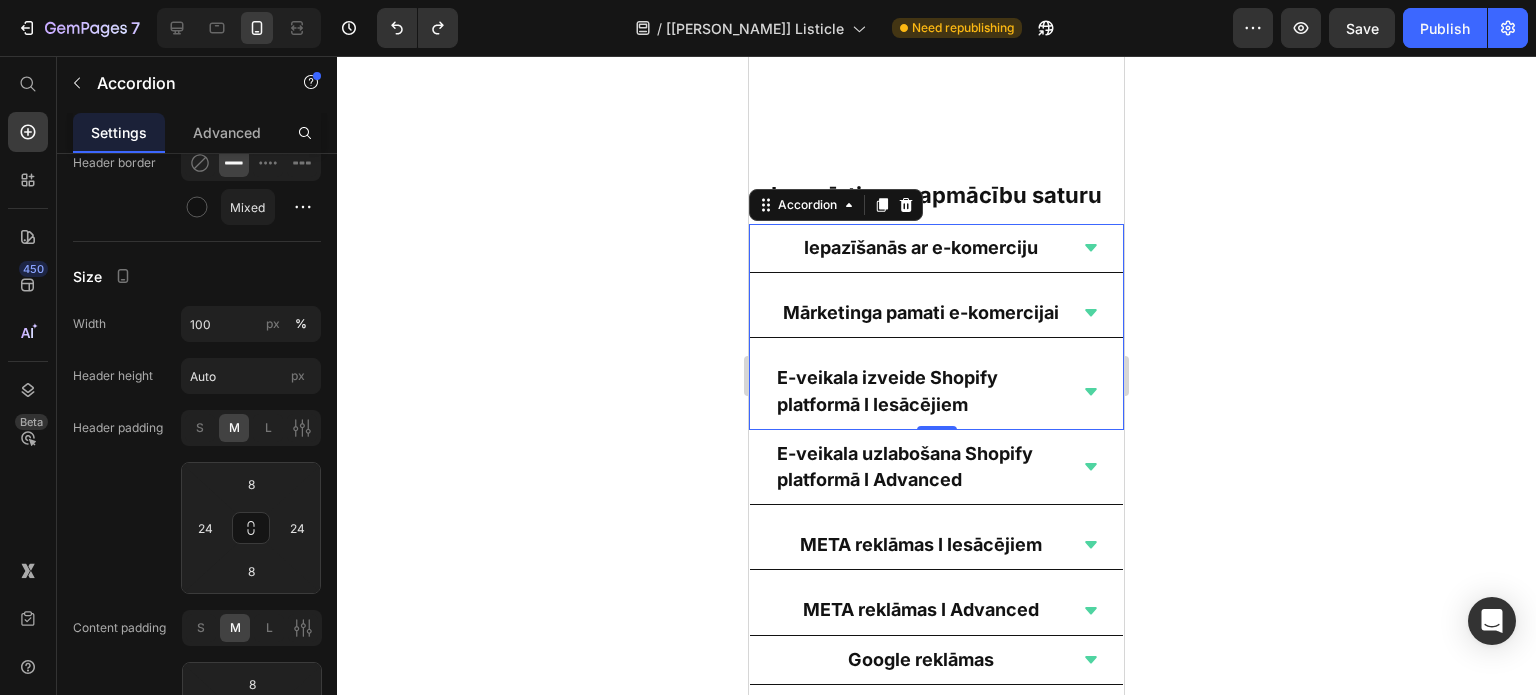 click 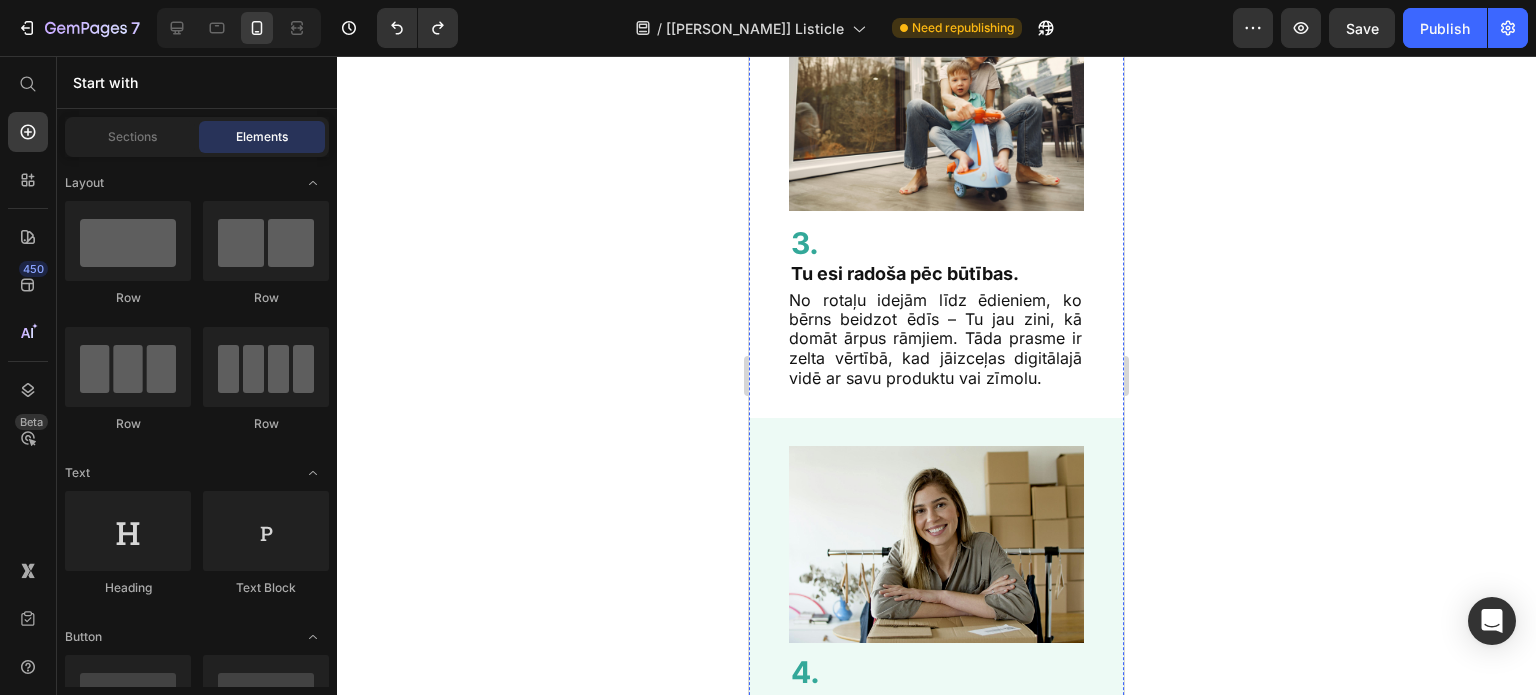 scroll, scrollTop: 338, scrollLeft: 0, axis: vertical 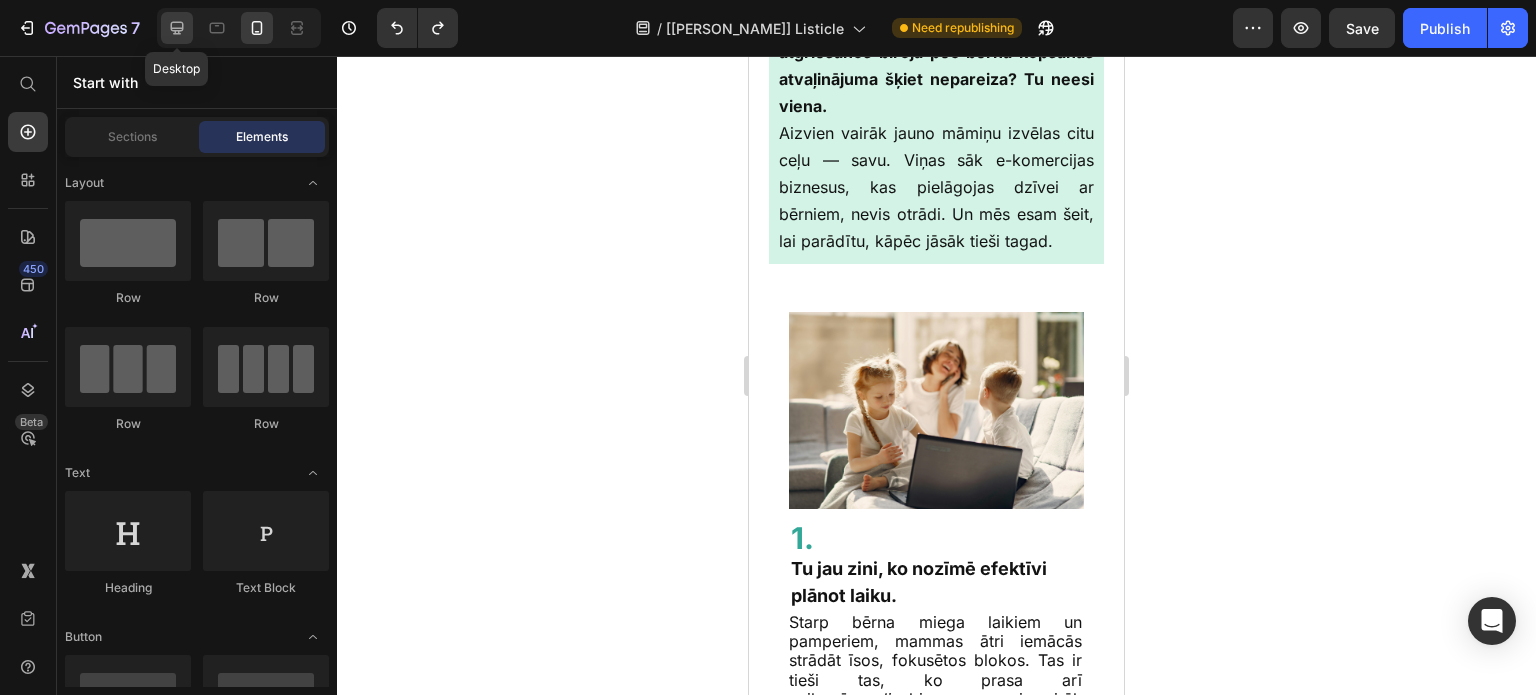 click 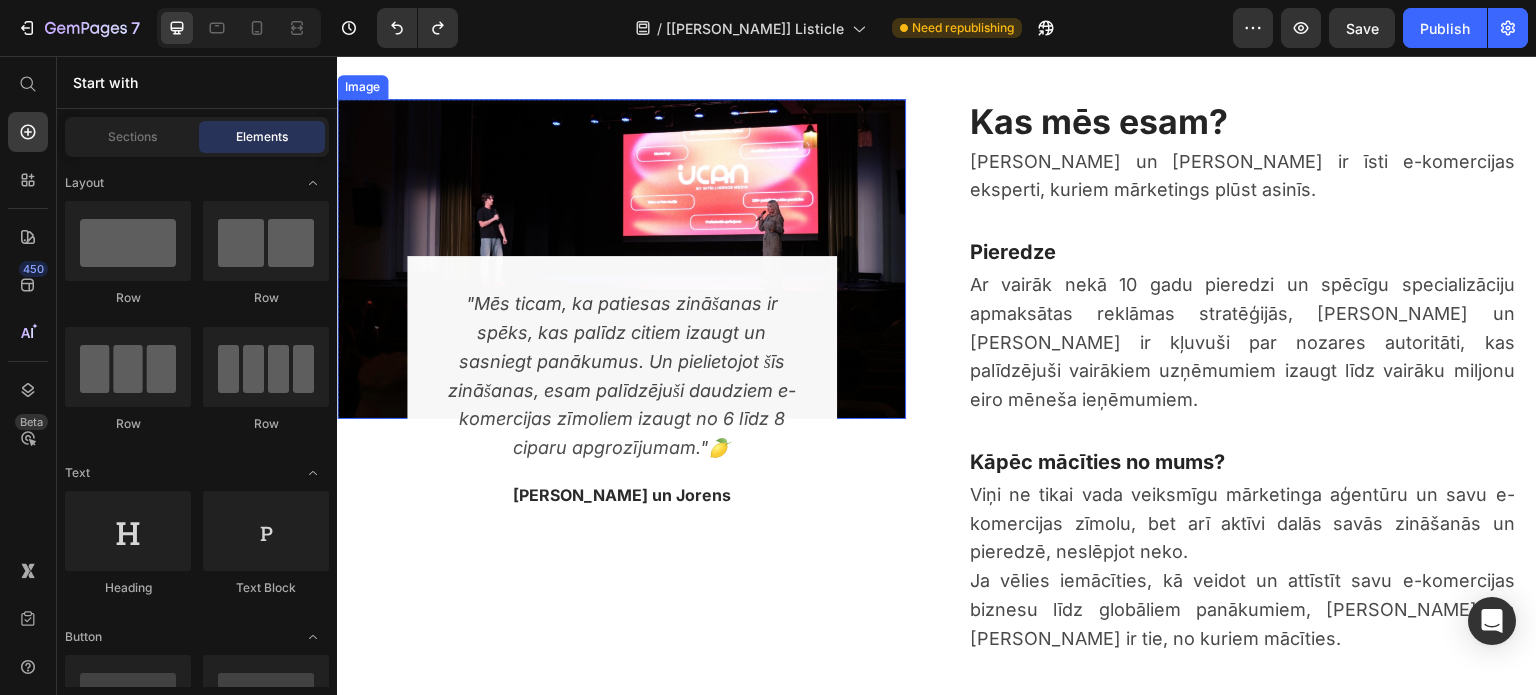scroll, scrollTop: 4438, scrollLeft: 0, axis: vertical 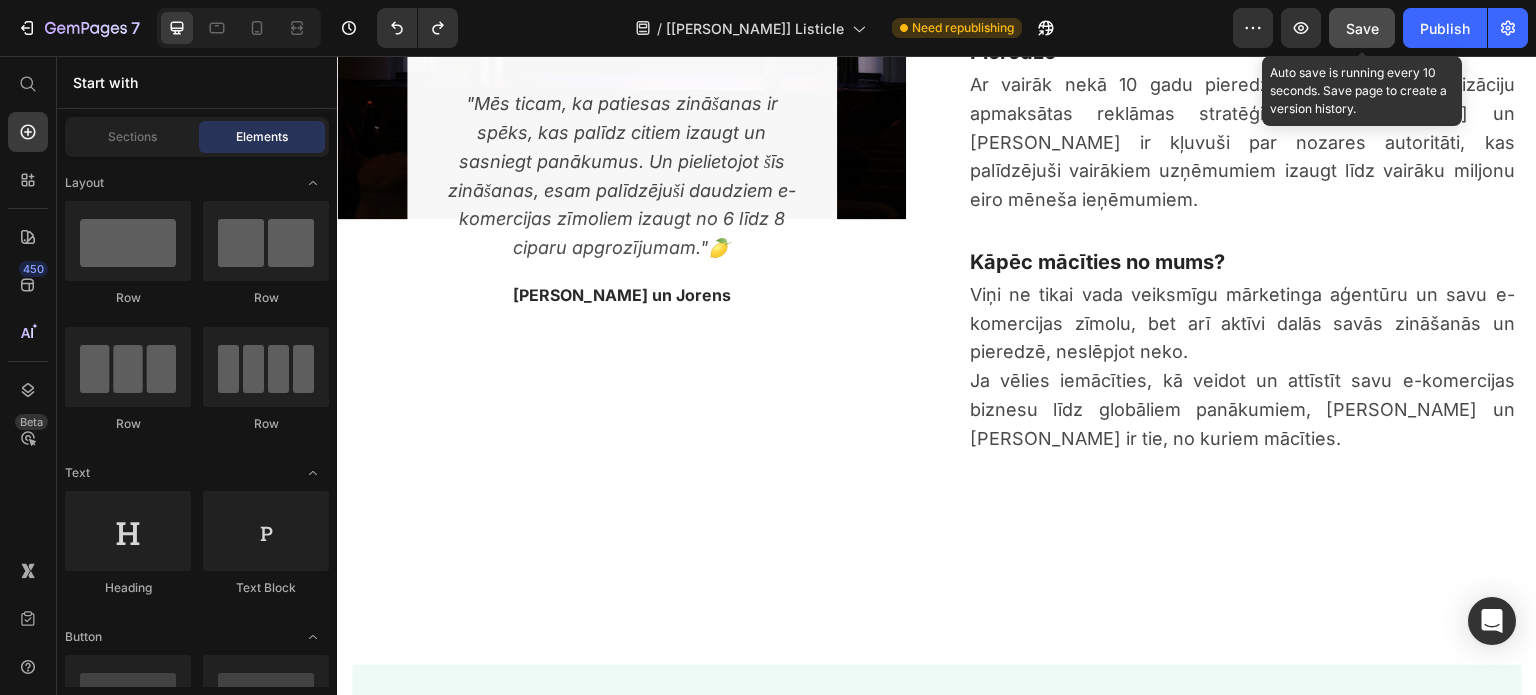 click on "Save" at bounding box center [1362, 28] 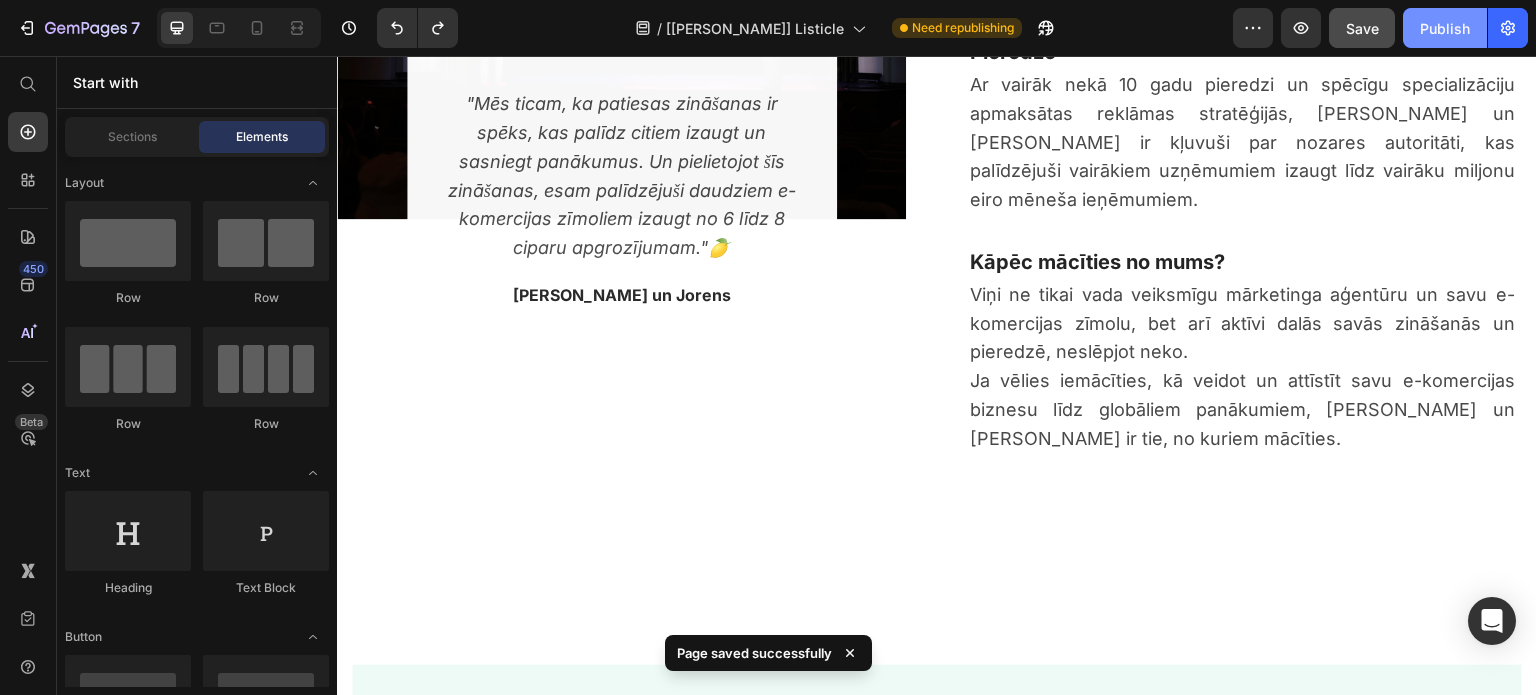 click on "Publish" at bounding box center (1445, 28) 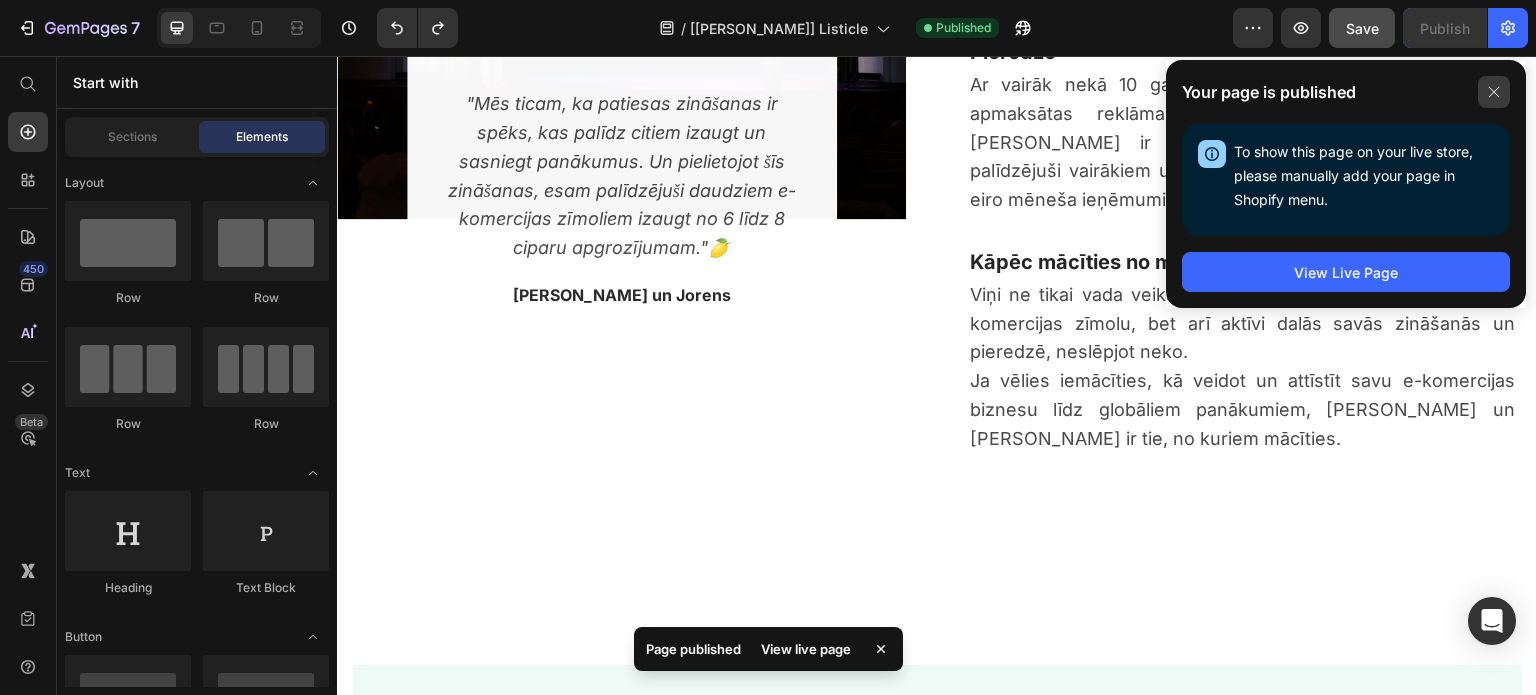 click 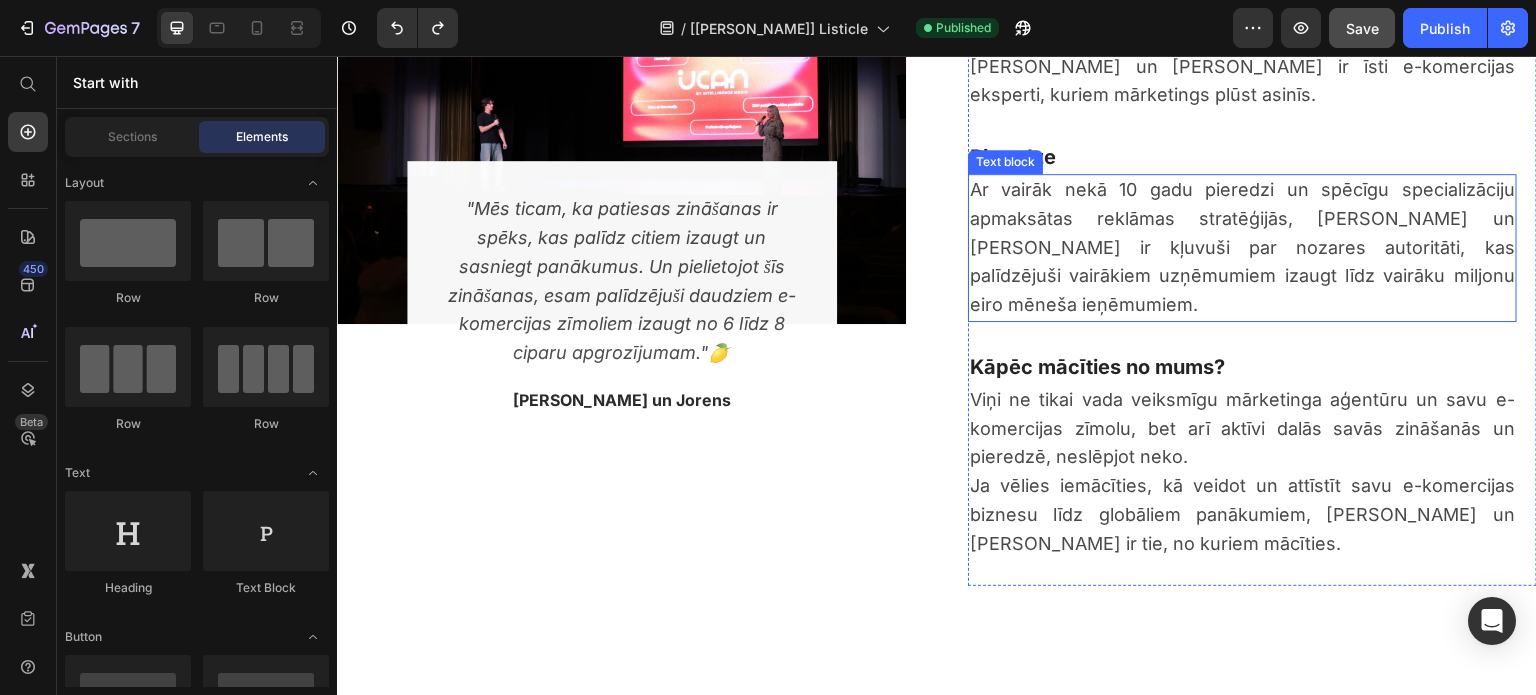 scroll, scrollTop: 4338, scrollLeft: 0, axis: vertical 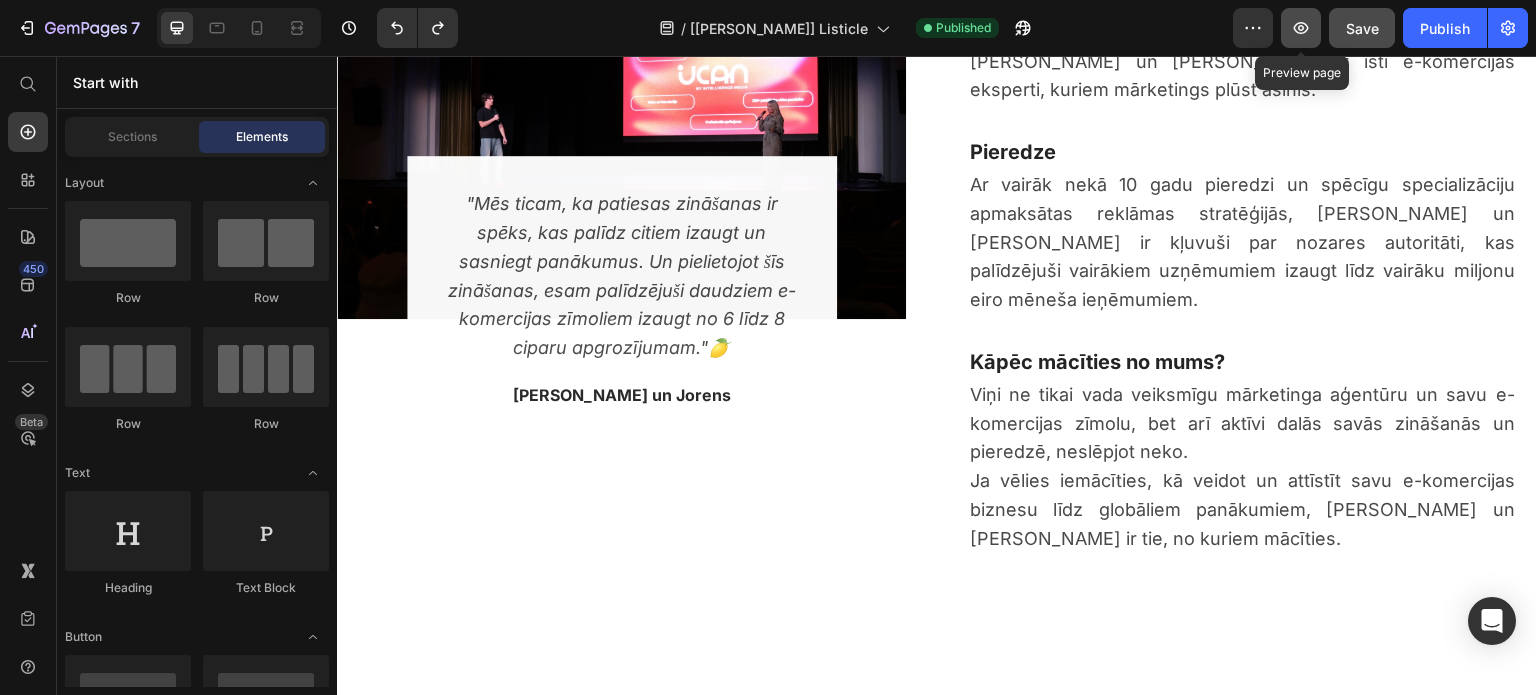 click 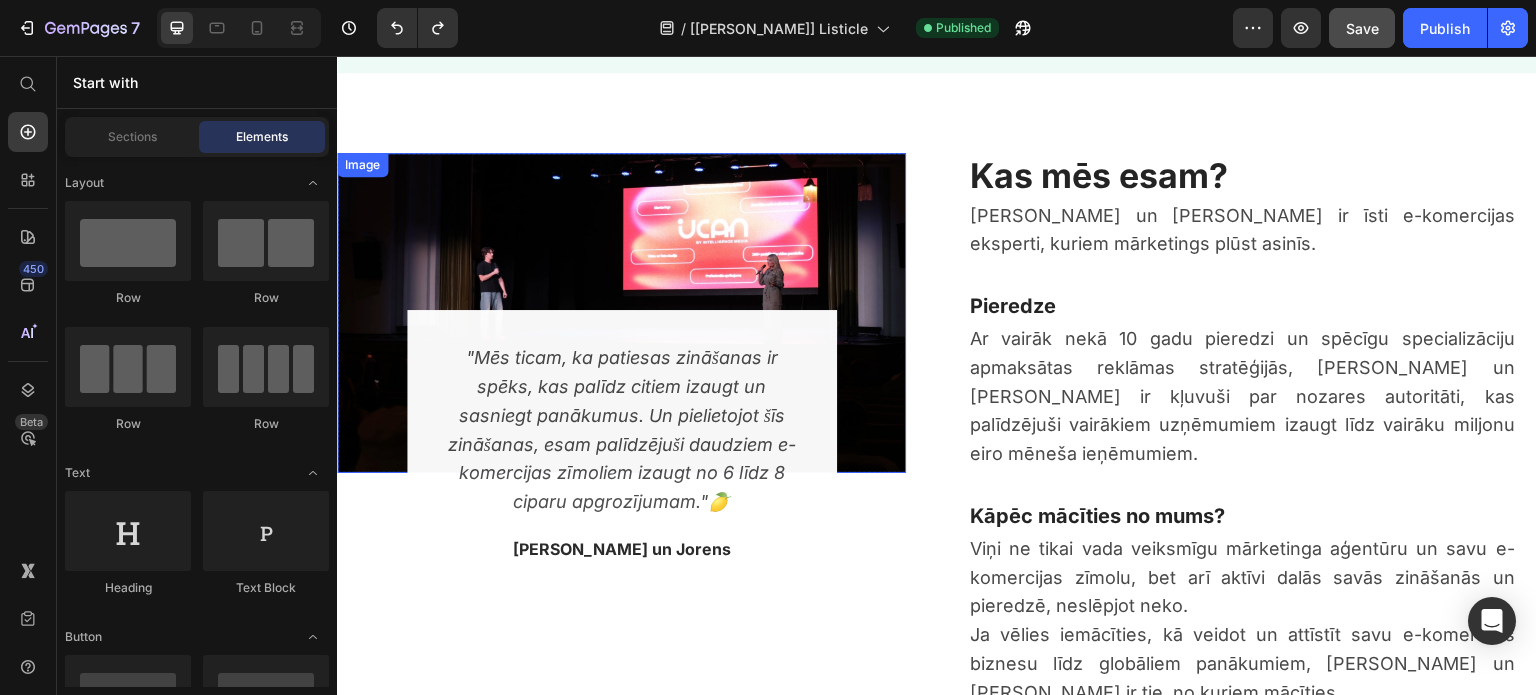 scroll, scrollTop: 4138, scrollLeft: 0, axis: vertical 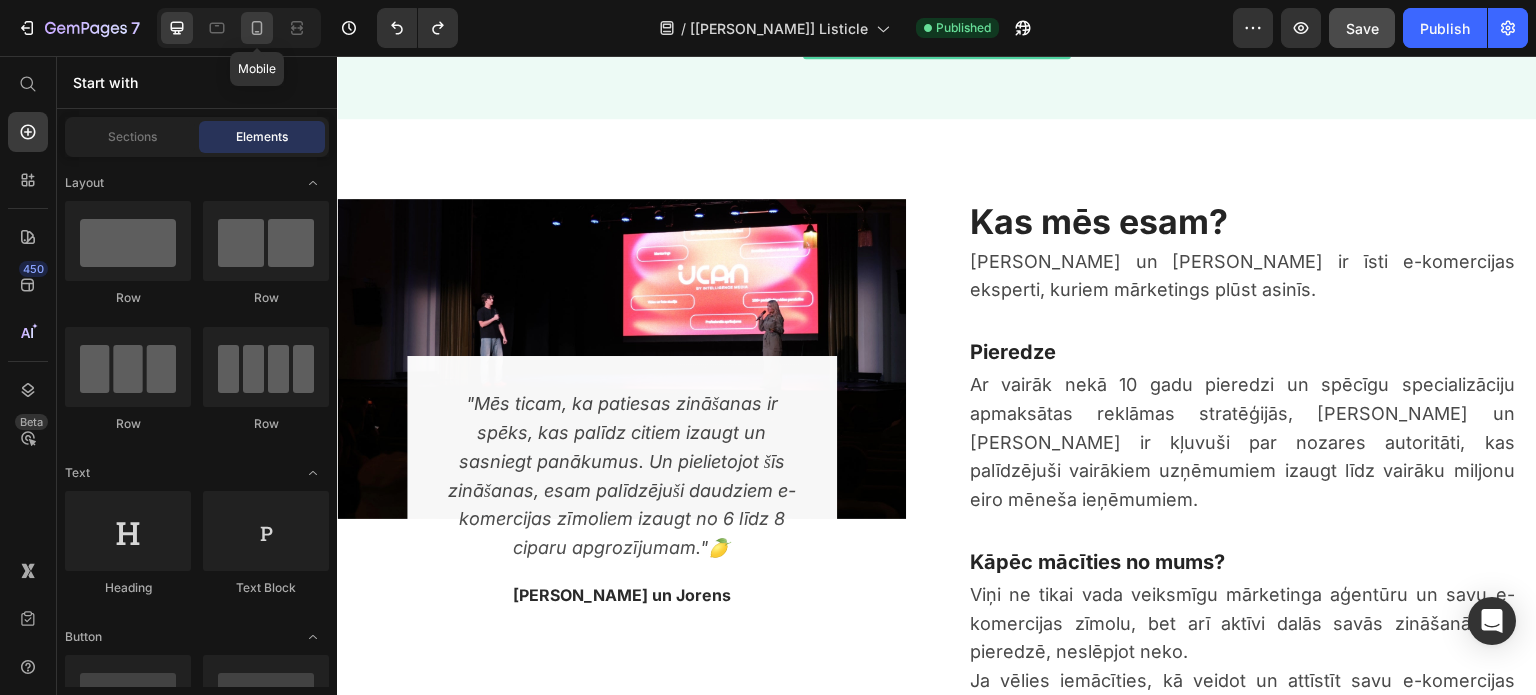click 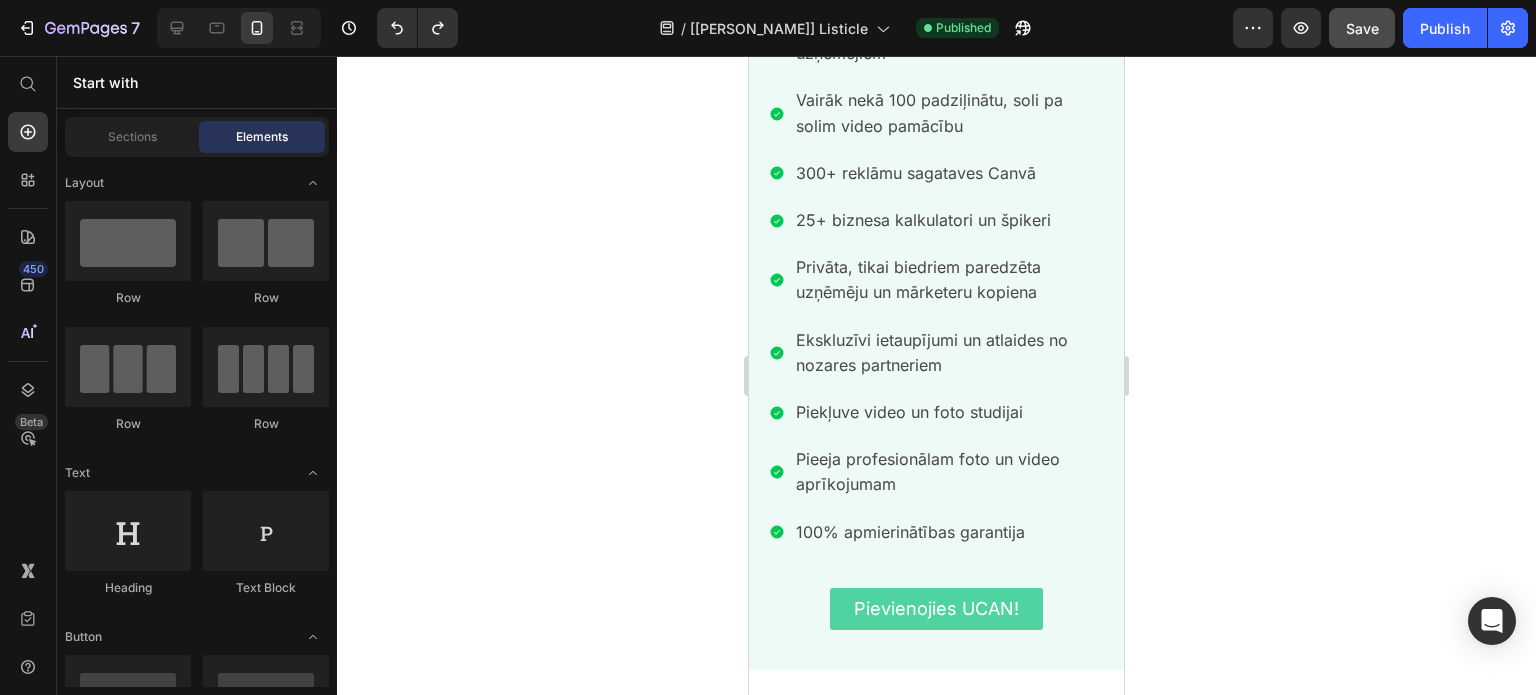 scroll, scrollTop: 3682, scrollLeft: 0, axis: vertical 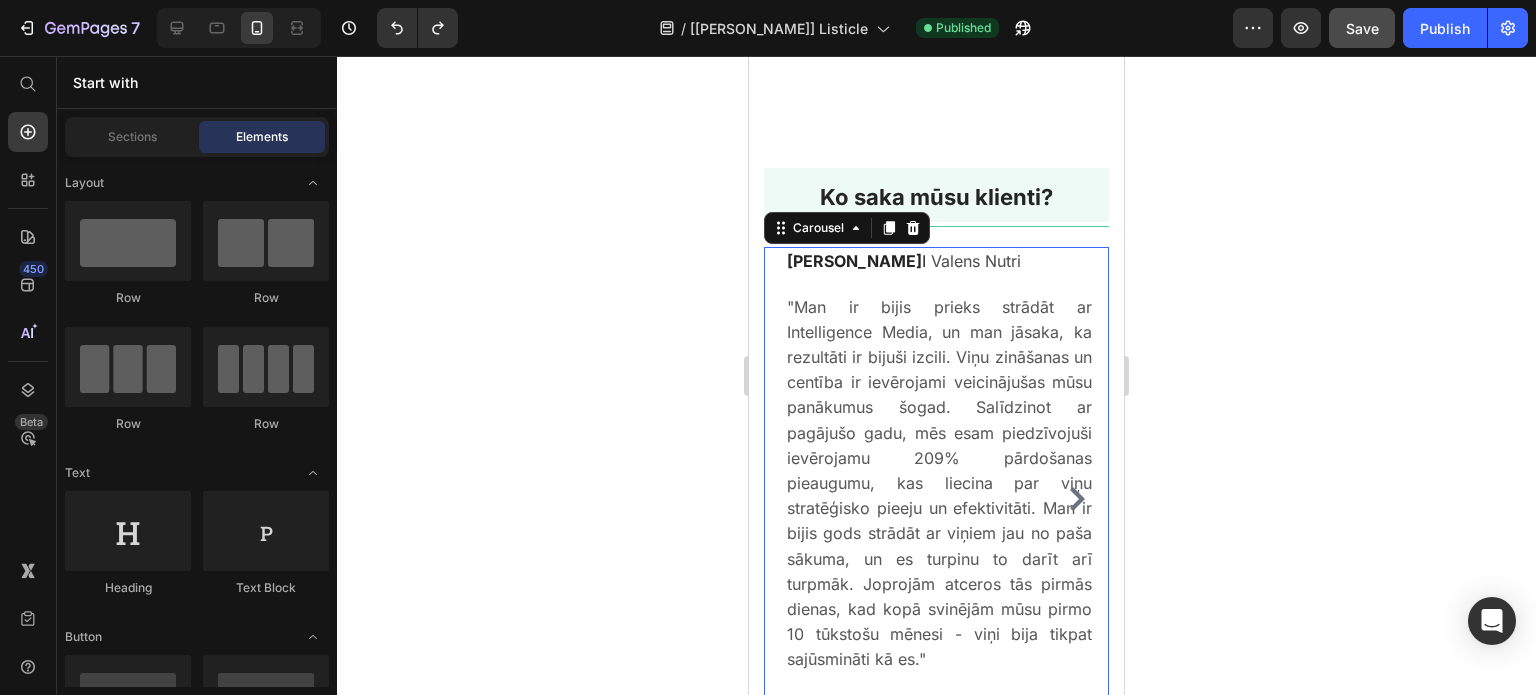 click 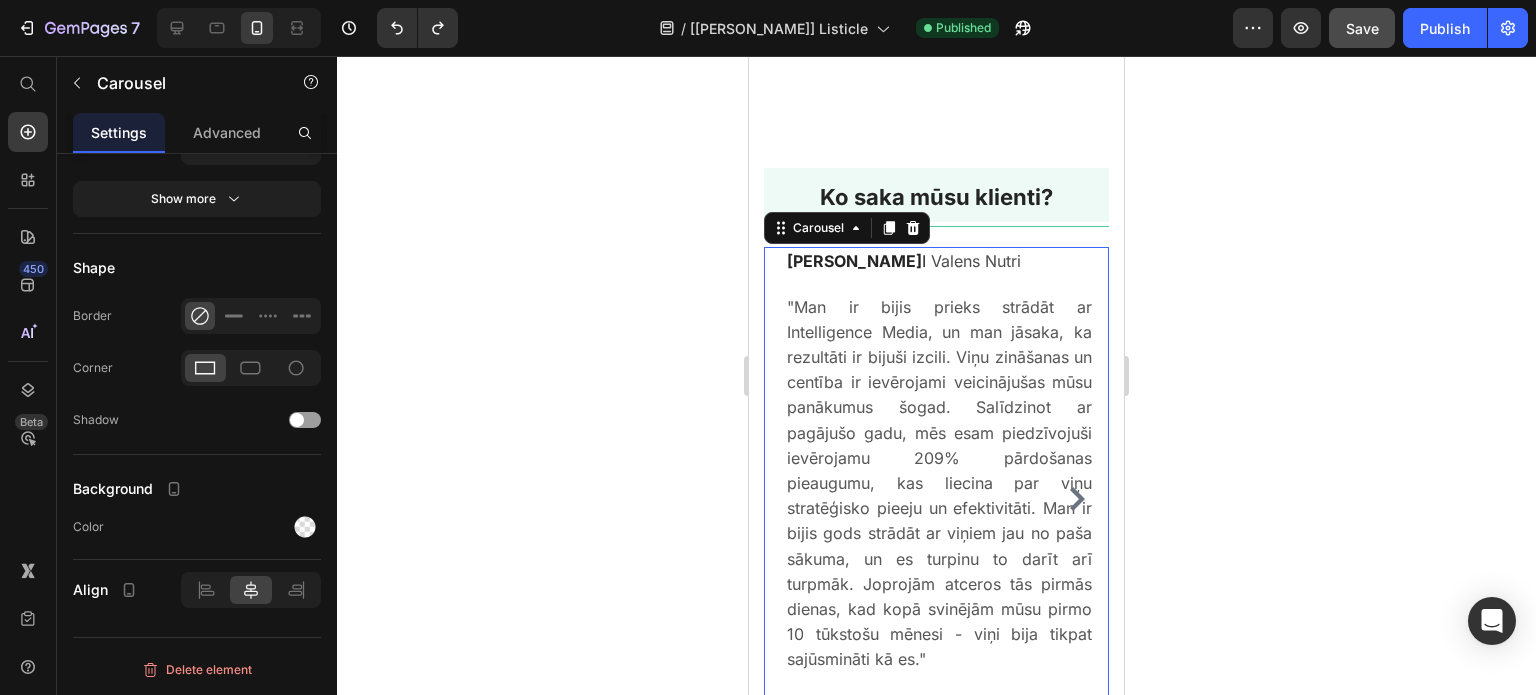 scroll, scrollTop: 0, scrollLeft: 0, axis: both 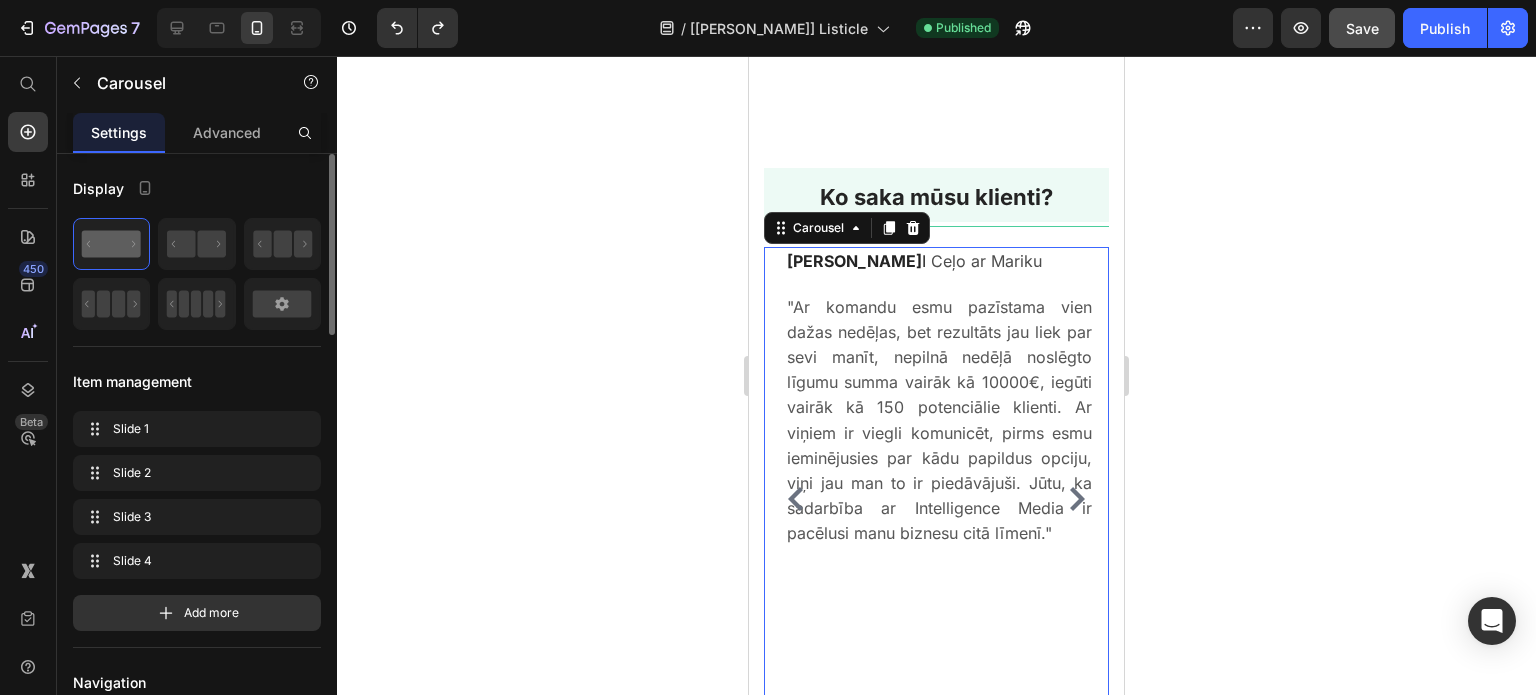 click 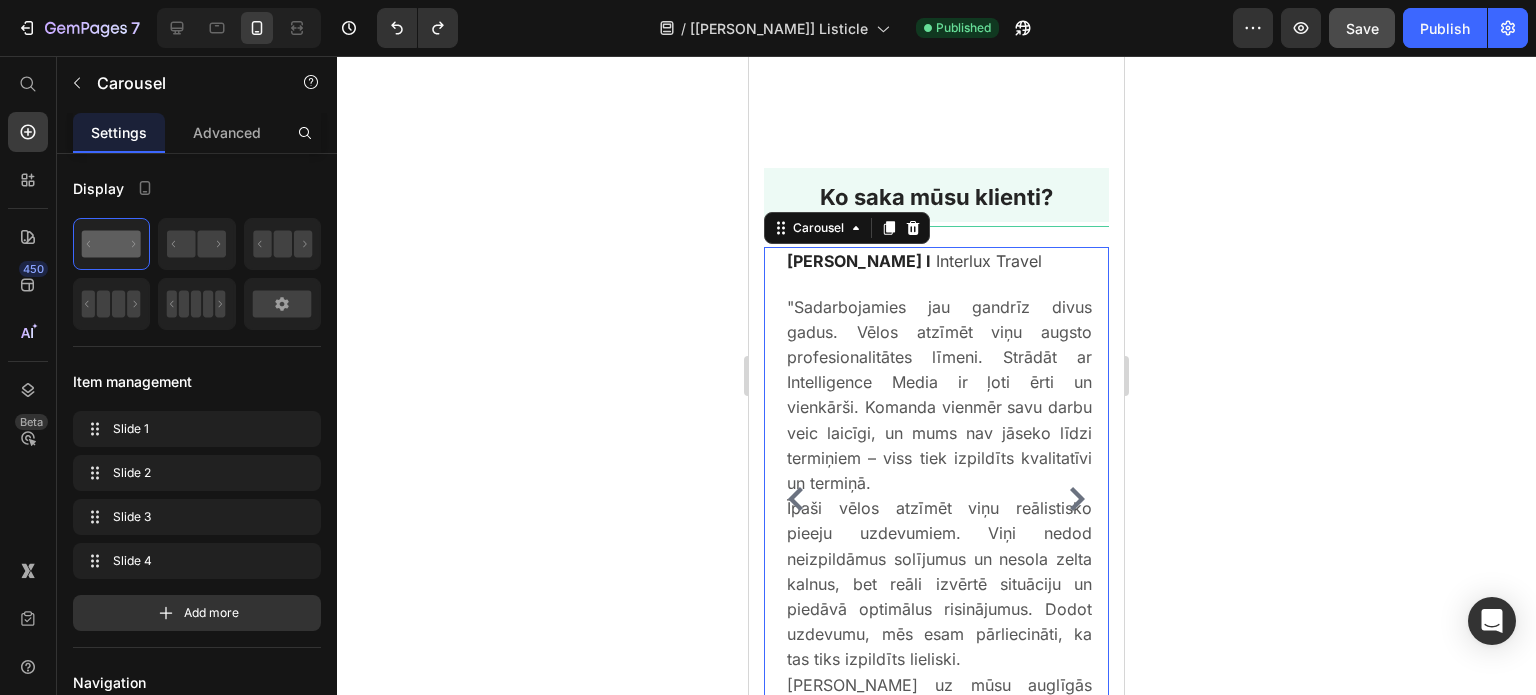 click 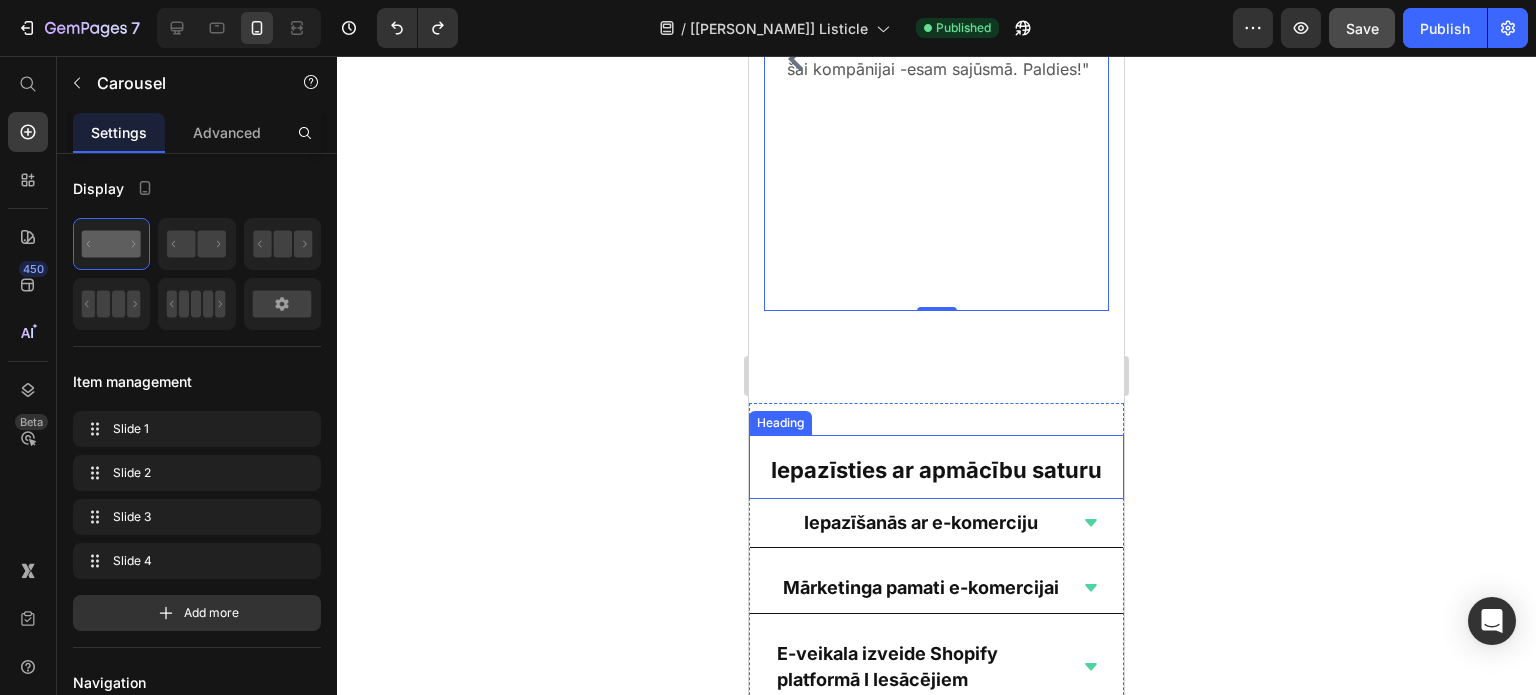 scroll, scrollTop: 6238, scrollLeft: 0, axis: vertical 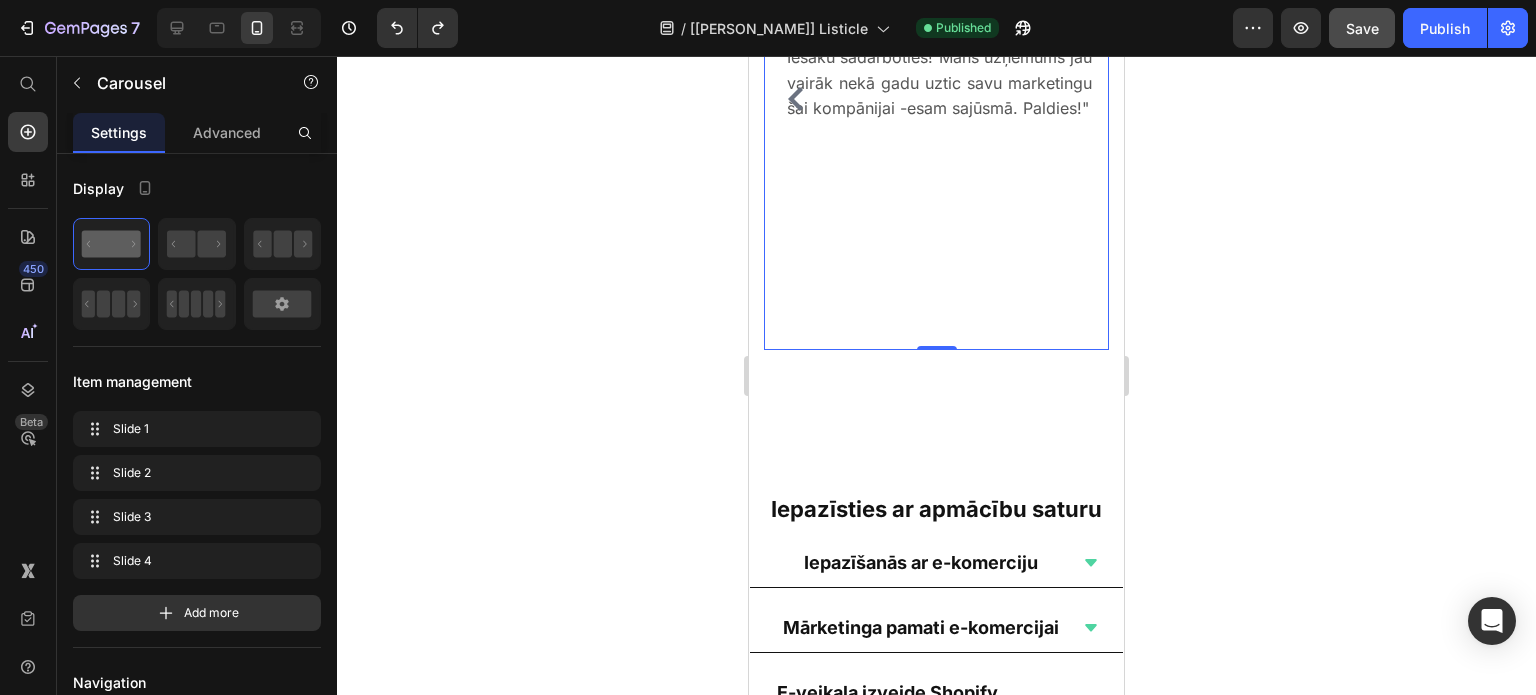 click 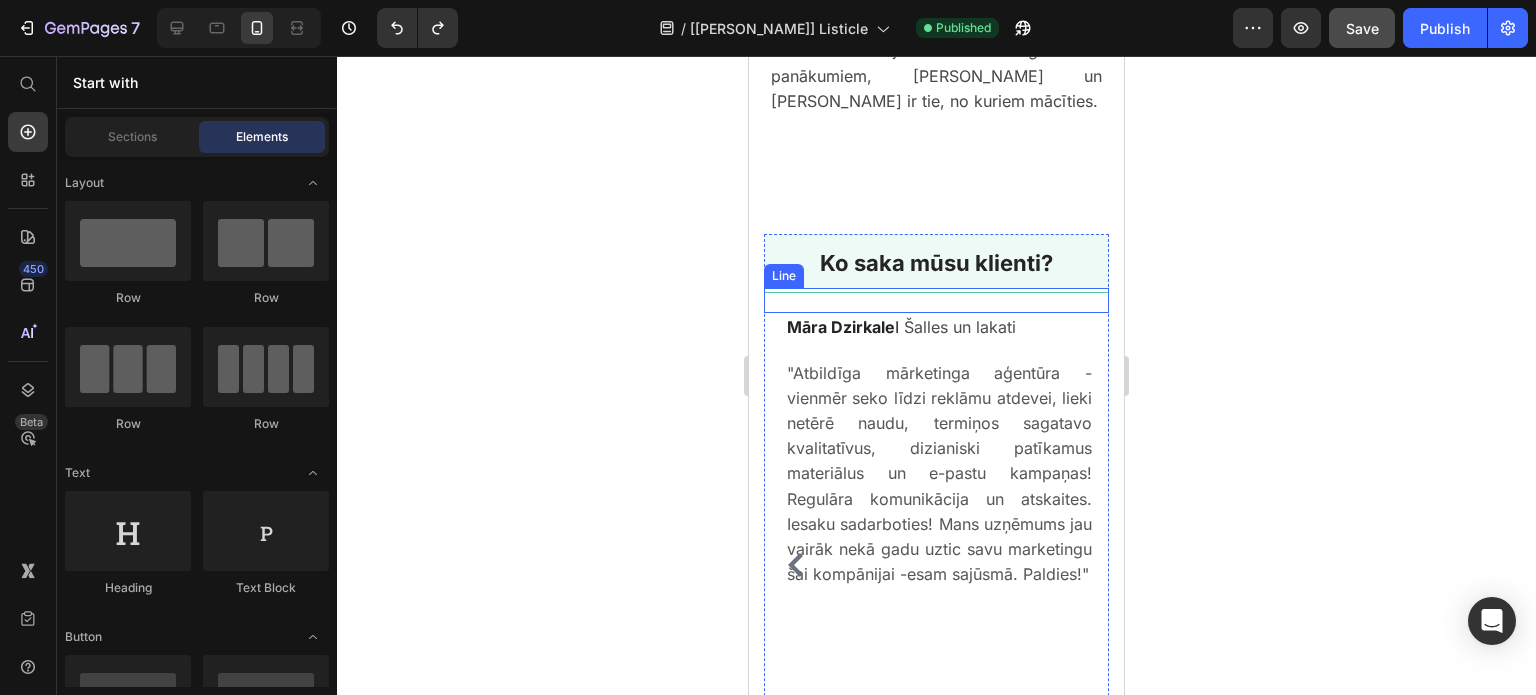 scroll, scrollTop: 5538, scrollLeft: 0, axis: vertical 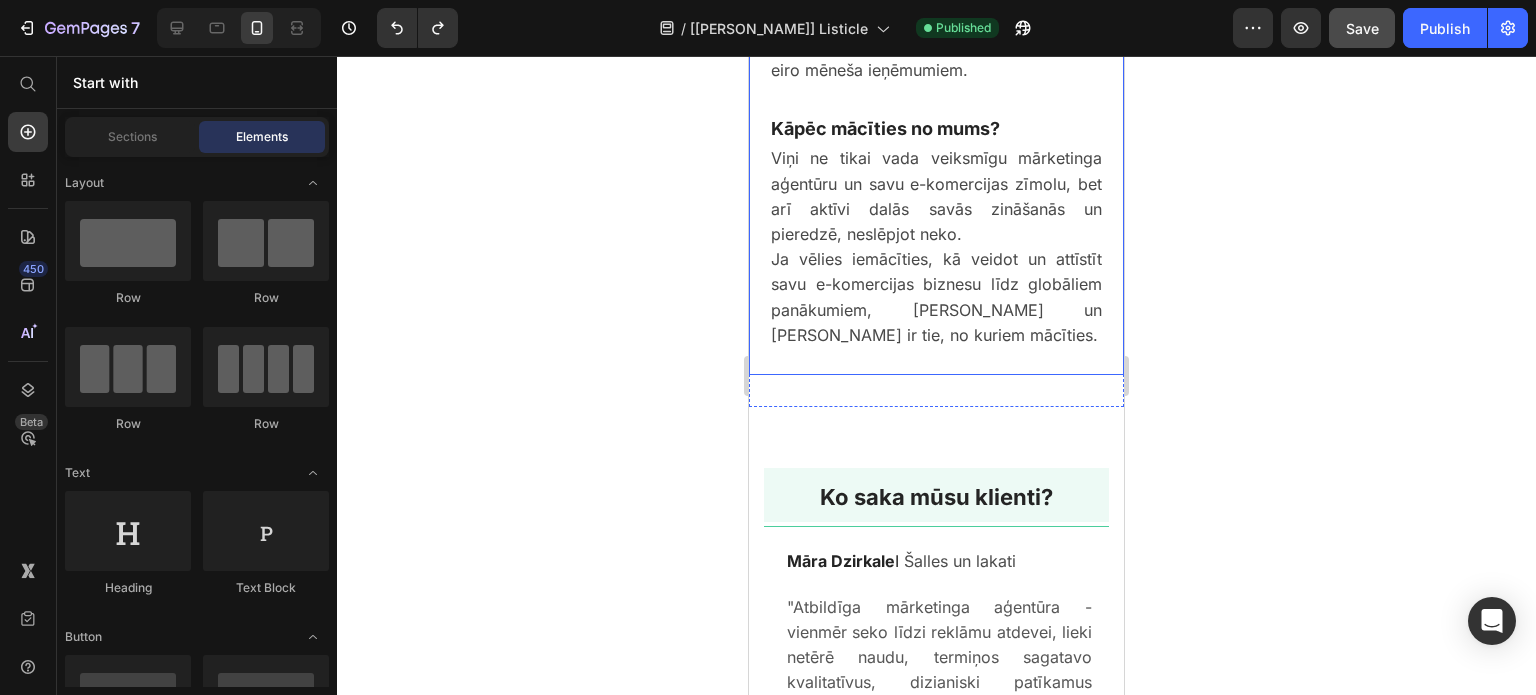 click on "Kas mēs esam? Heading [PERSON_NAME] un [PERSON_NAME] ir īsti e-komercijas eksperti, kuriem mārketings plūst asinīs. Text block Pieredze Heading Ar vairāk nekā 10 gadu pieredzi un spēcīgu specializāciju apmaksātas reklāmas stratēģijās, [PERSON_NAME] un [PERSON_NAME] ir kļuvuši par nozares autoritāti, kas palīdzējuši vairākiem uzņēmumiem izaugt līdz vairāku miljonu eiro mēneša ieņēmumiem.  Text block Kāpēc mācīties no mums? Heading Viņi ne tikai vada veiksmīgu mārketinga aģentūru un savu e-komercijas zīmolu, bet arī aktīvi dalās savās zināšanās un pieredzē, neslēpjot neko. Ja vēlies iemācīties, kā veidot un attīstīt savu e-komercijas biznesu līdz globāliem panākumiem, [PERSON_NAME] un [PERSON_NAME] ir tie, no kuriem mācīties. Text block" at bounding box center [936, 48] 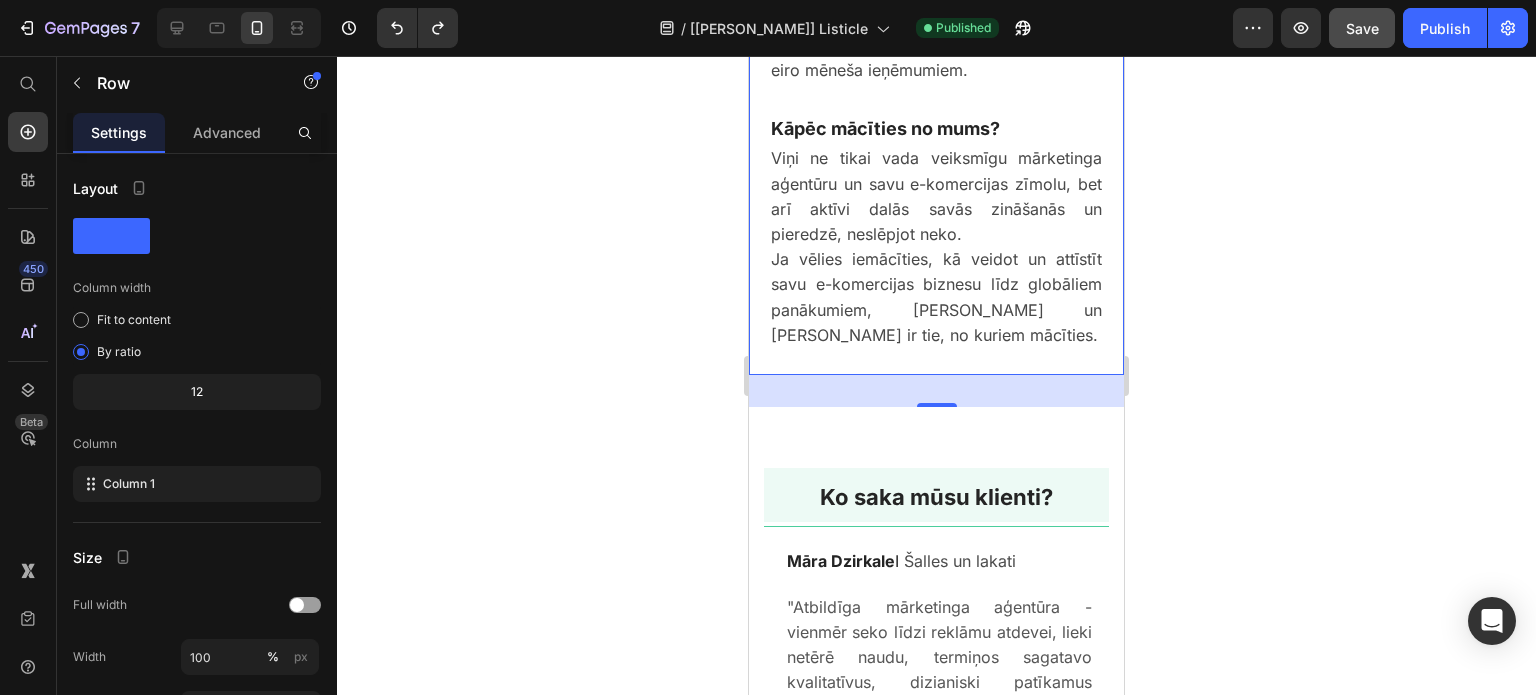 scroll, scrollTop: 5938, scrollLeft: 0, axis: vertical 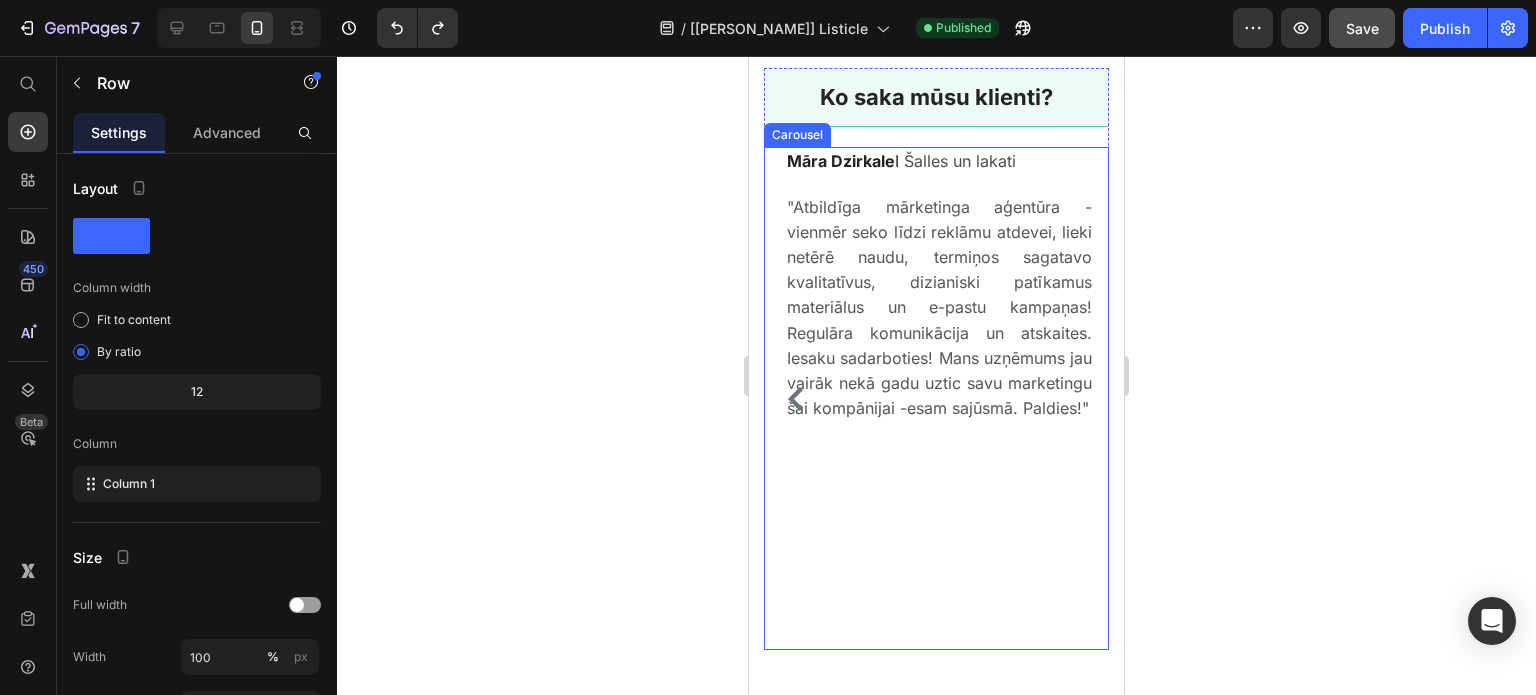 click on "Image [PERSON_NAME]  I   Šalles un lakati Text block "Atbildīga mārketinga aģentūra - vienmēr seko līdzi reklāmu atdevei, lieki netērē naudu, termiņos sagatavo kvalitatīvus, dizianiski patīkamus materiālus un e-pastu kampaņas! Regulāra komunikācija un atskaites. Iesaku sadarboties! Mans uzņēmums jau vairāk nekā gadu uztic savu marketingu šai kompānijai -esam sajūsmā. Paldies!" Text block Row" at bounding box center (929, 398) 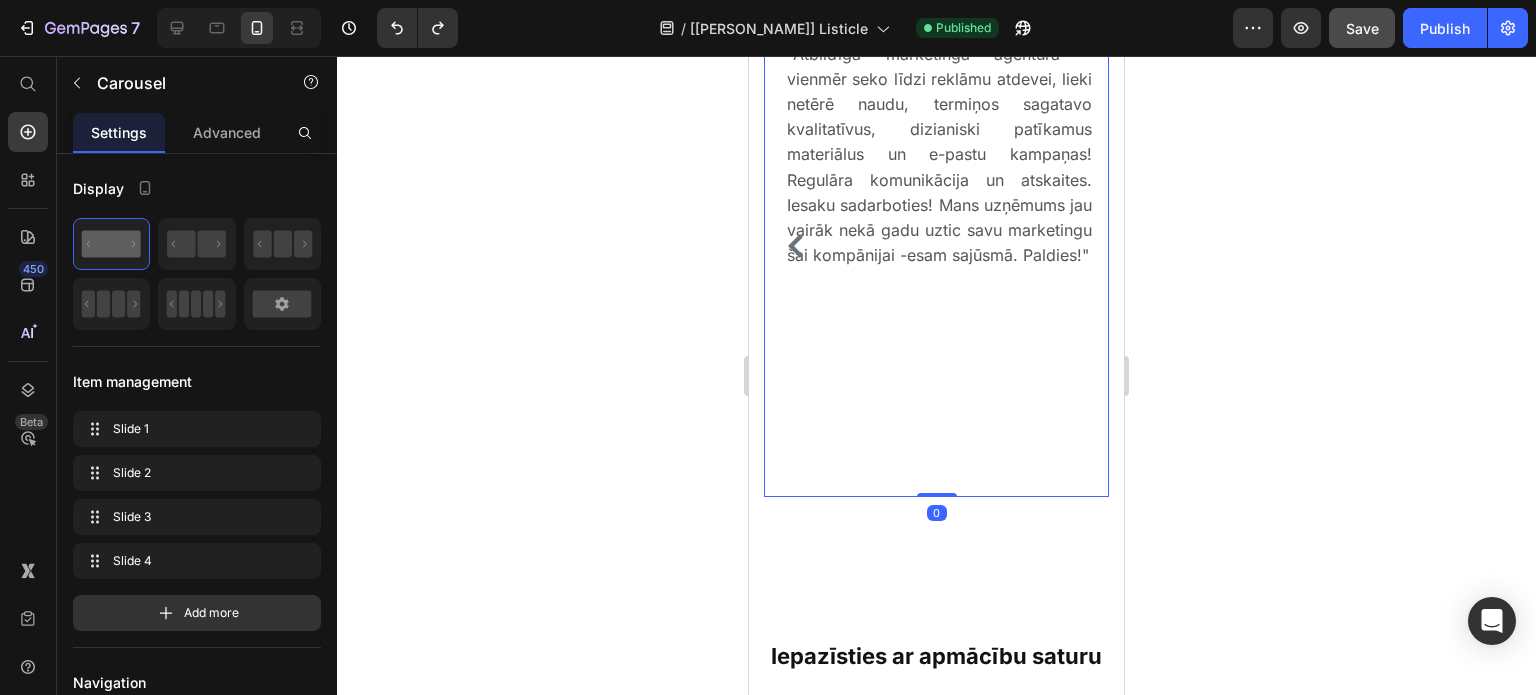 scroll, scrollTop: 6238, scrollLeft: 0, axis: vertical 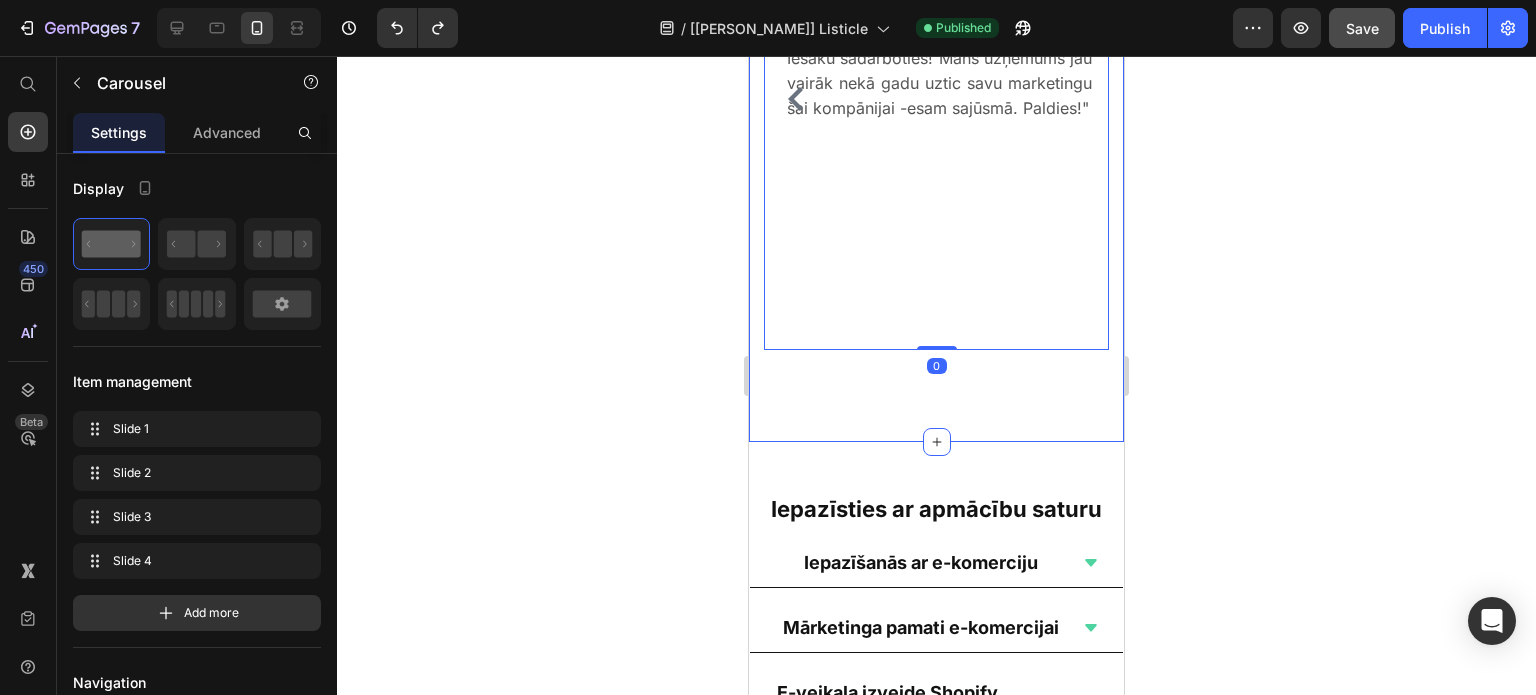 click on "Ko saka mūsu klienti? Heading Ko saka mūsu klienti? Heading                Title Line Image [PERSON_NAME]  I   Valens Nutri Text block " Man ir bijis prieks strādāt ar Intelligence Media, un man jāsaka, ka rezultāti ir bijuši izcili. Viņu zināšanas un centība ir ievērojami veicinājušas mūsu panākumus šogad. Salīdzinot ar pagājušo gadu, mēs esam piedzīvojuši ievērojamu 209% pārdošanas pieaugumu, kas liecina par viņu stratēģisko pieeju un efektivitāti. Man ir bijis gods strādāt ar viņiem jau no paša sākuma, un es turpinu to darīt arī turpmāk. Joprojām atceros tās pirmās dienas, kad kopā svinējām mūsu pirmo 10 tūkstošu mēnesi - viņi bija tikpat sajūsmināti kā es. " Text block Row Image [PERSON_NAME]  I   Ceļo ar Mariku Text block " " Text block Row Image [PERSON_NAME]  I   Ceļo ar Mariku Text block " " Text block Row Image [PERSON_NAME] I   Interlux Travel Text block " Ceram uz mūsu auglīgās sadarbības turpināšanos vēl ilgus gadus . " Text block Row" at bounding box center [936, 75] 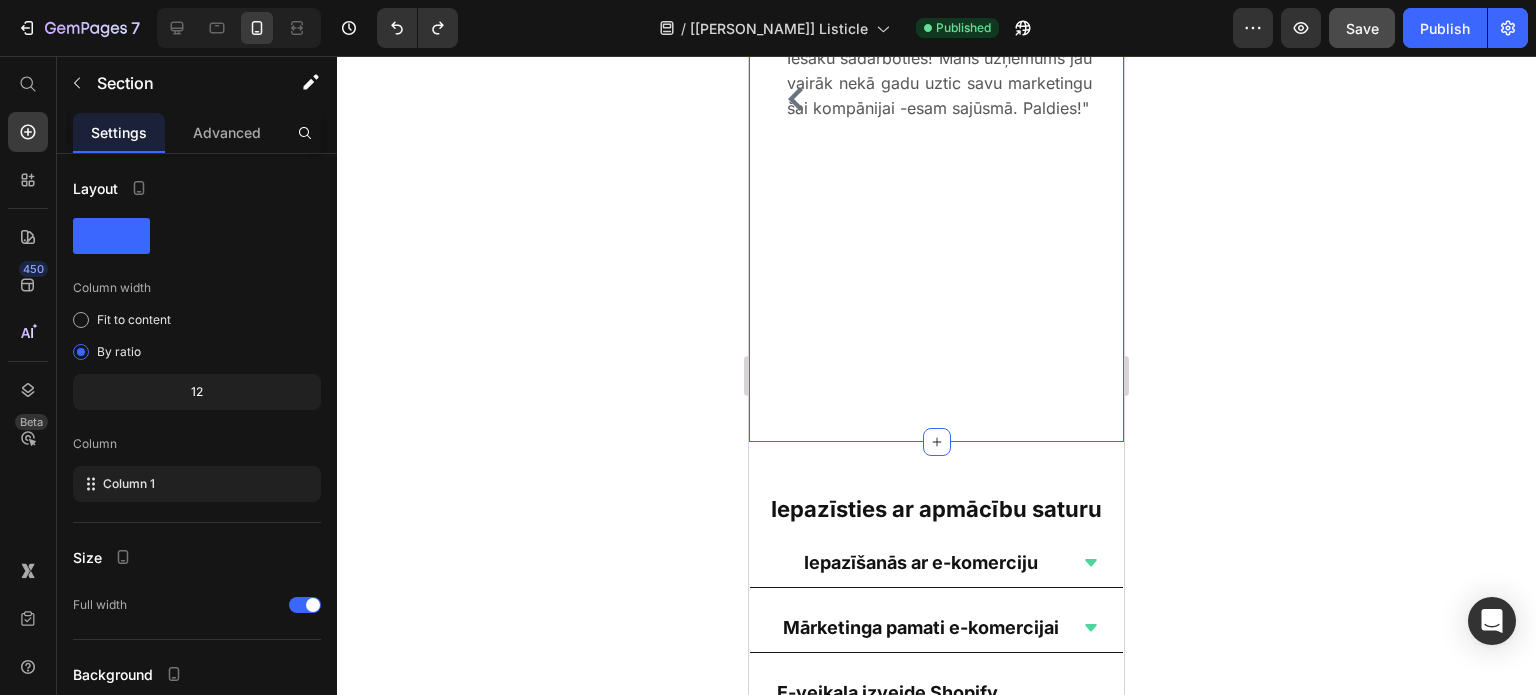 click on "Ko saka mūsu klienti? Heading Ko saka mūsu klienti? Heading                Title Line Image [PERSON_NAME]  I   Valens Nutri Text block " Man ir bijis prieks strādāt ar Intelligence Media, un man jāsaka, ka rezultāti ir bijuši izcili. Viņu zināšanas un centība ir ievērojami veicinājušas mūsu panākumus šogad. Salīdzinot ar pagājušo gadu, mēs esam piedzīvojuši ievērojamu 209% pārdošanas pieaugumu, kas liecina par viņu stratēģisko pieeju un efektivitāti. Man ir bijis gods strādāt ar viņiem jau no paša sākuma, un es turpinu to darīt arī turpmāk. Joprojām atceros tās pirmās dienas, kad kopā svinējām mūsu pirmo 10 tūkstošu mēnesi - viņi bija tikpat sajūsmināti kā es. " Text block Row Image [PERSON_NAME]  I   Ceļo ar Mariku Text block " " Text block Row Image [PERSON_NAME]  I   Ceļo ar Mariku Text block " " Text block Row Image [PERSON_NAME] I   Interlux Travel Text block " Ceram uz mūsu auglīgās sadarbības turpināšanos vēl ilgus gadus . " Text block Row" at bounding box center [936, 75] 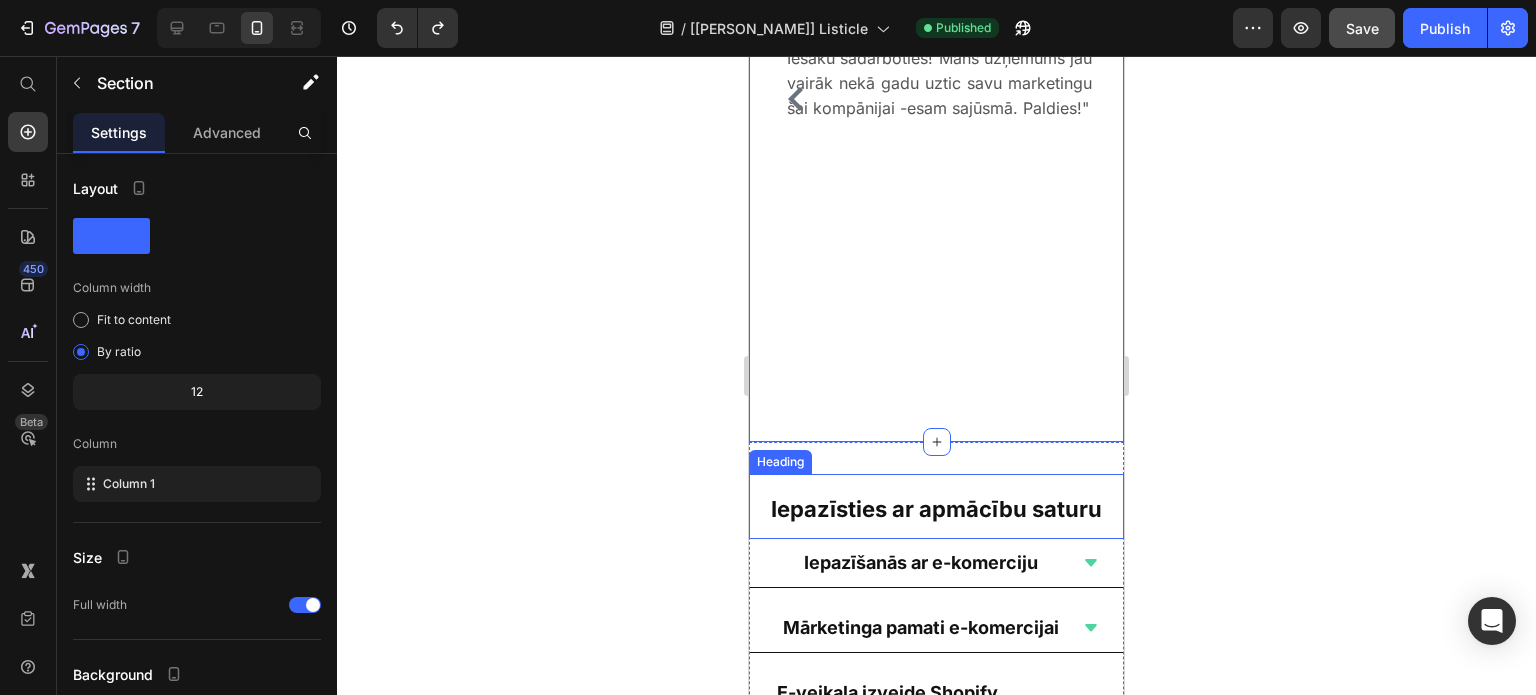 click on "Iepazīsties ar apmācību saturu" at bounding box center (936, 506) 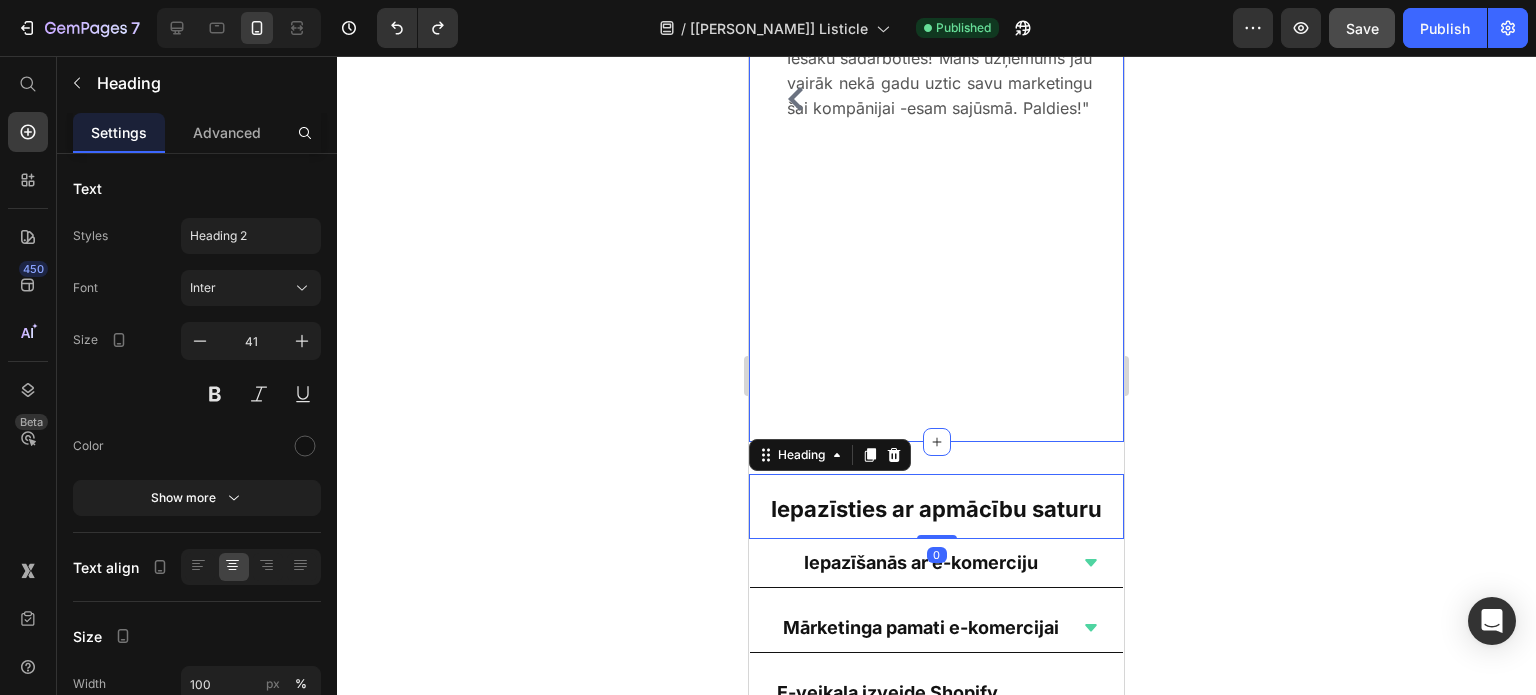 click on "Ko saka mūsu klienti? Heading Ko saka mūsu klienti? Heading                Title Line Image [PERSON_NAME]  I   Valens Nutri Text block " Man ir bijis prieks strādāt ar Intelligence Media, un man jāsaka, ka rezultāti ir bijuši izcili. Viņu zināšanas un centība ir ievērojami veicinājušas mūsu panākumus šogad. Salīdzinot ar pagājušo gadu, mēs esam piedzīvojuši ievērojamu 209% pārdošanas pieaugumu, kas liecina par viņu stratēģisko pieeju un efektivitāti. Man ir bijis gods strādāt ar viņiem jau no paša sākuma, un es turpinu to darīt arī turpmāk. Joprojām atceros tās pirmās dienas, kad kopā svinējām mūsu pirmo 10 tūkstošu mēnesi - viņi bija tikpat sajūsmināti kā es. " Text block Row Image [PERSON_NAME]  I   Ceļo ar Mariku Text block " " Text block Row Image [PERSON_NAME]  I   Ceļo ar Mariku Text block " " Text block Row Image [PERSON_NAME] I   Interlux Travel Text block " Ceram uz mūsu auglīgās sadarbības turpināšanos vēl ilgus gadus . " Text block Row" at bounding box center [936, 75] 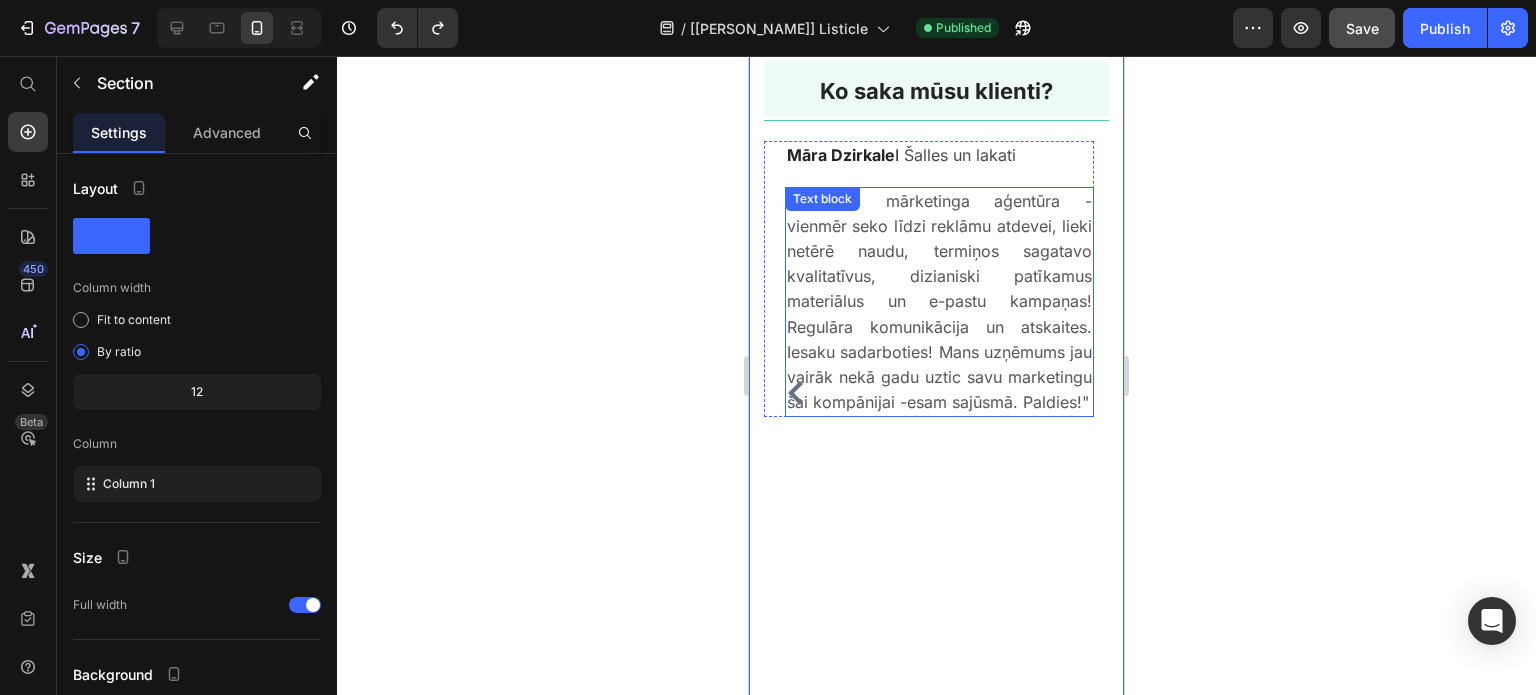 scroll, scrollTop: 5938, scrollLeft: 0, axis: vertical 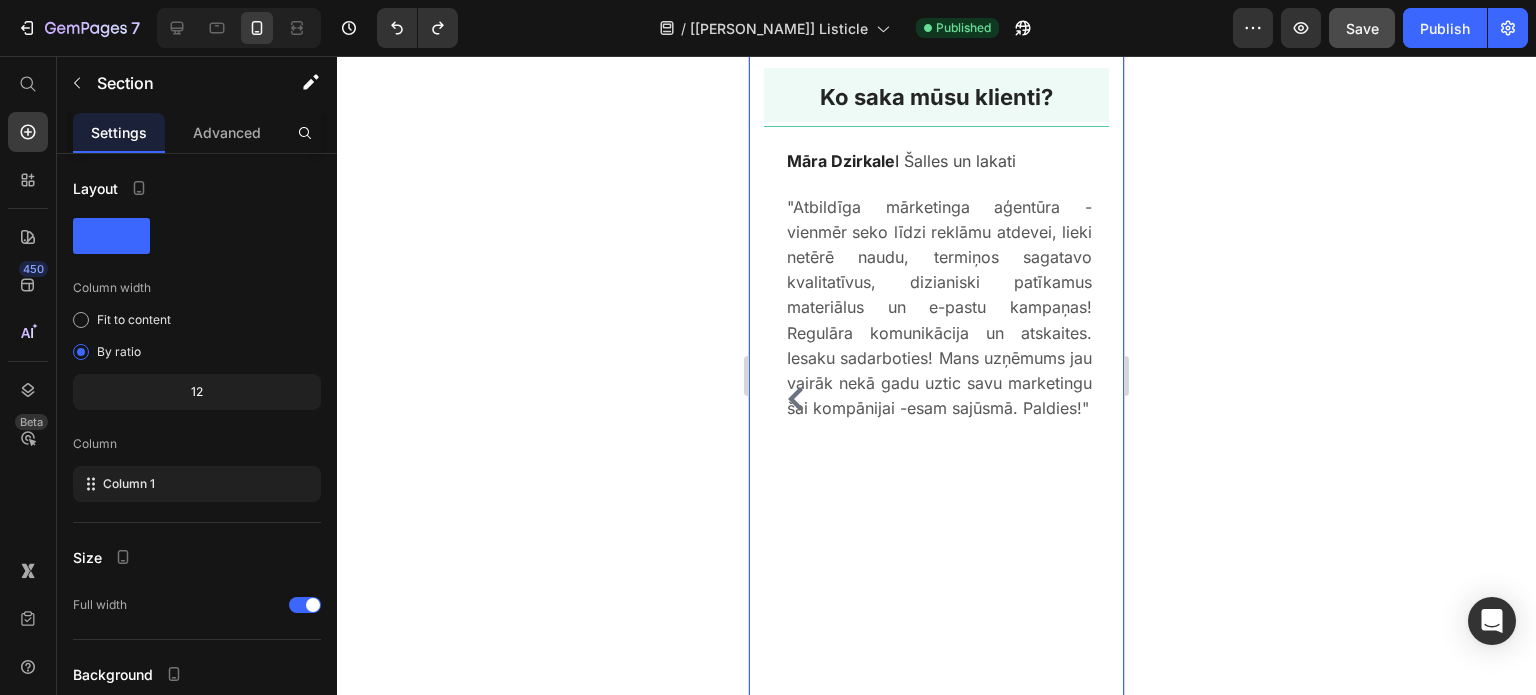 click 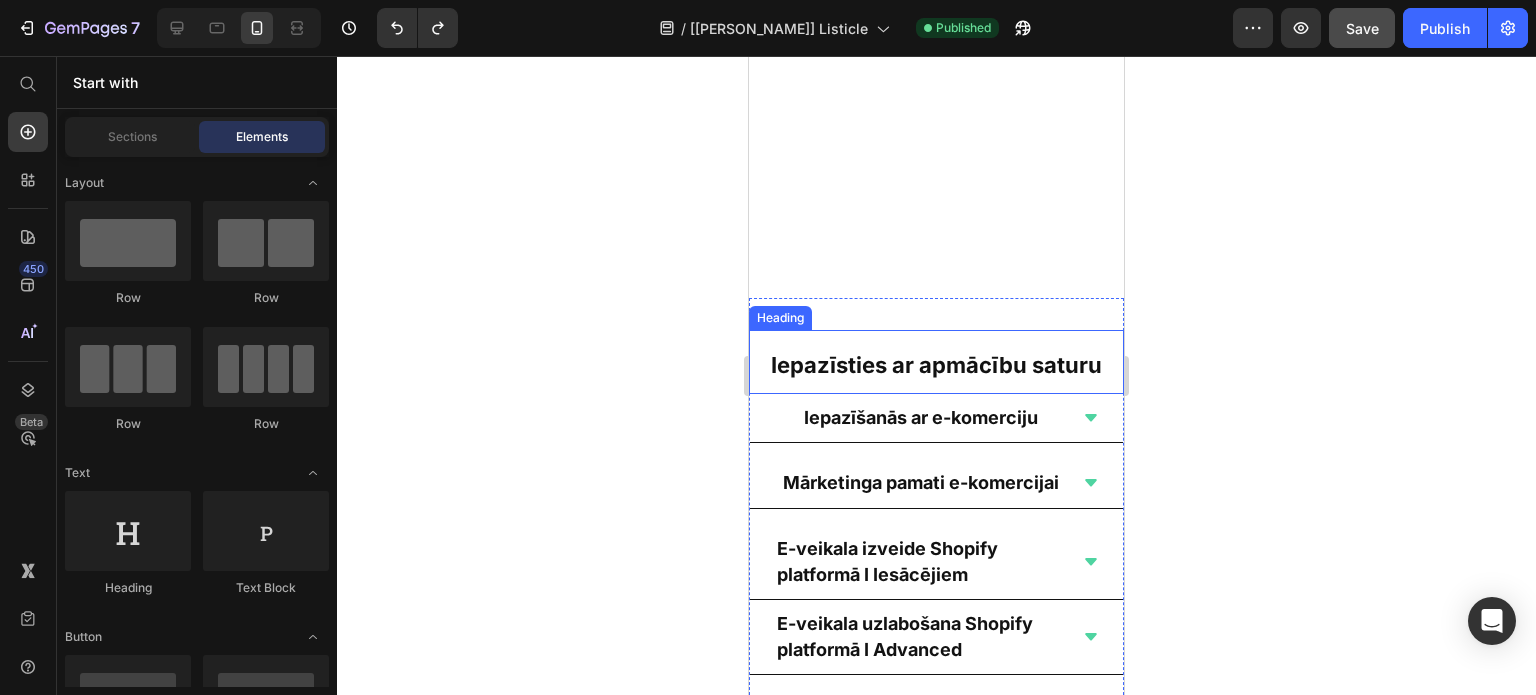 scroll, scrollTop: 5977, scrollLeft: 0, axis: vertical 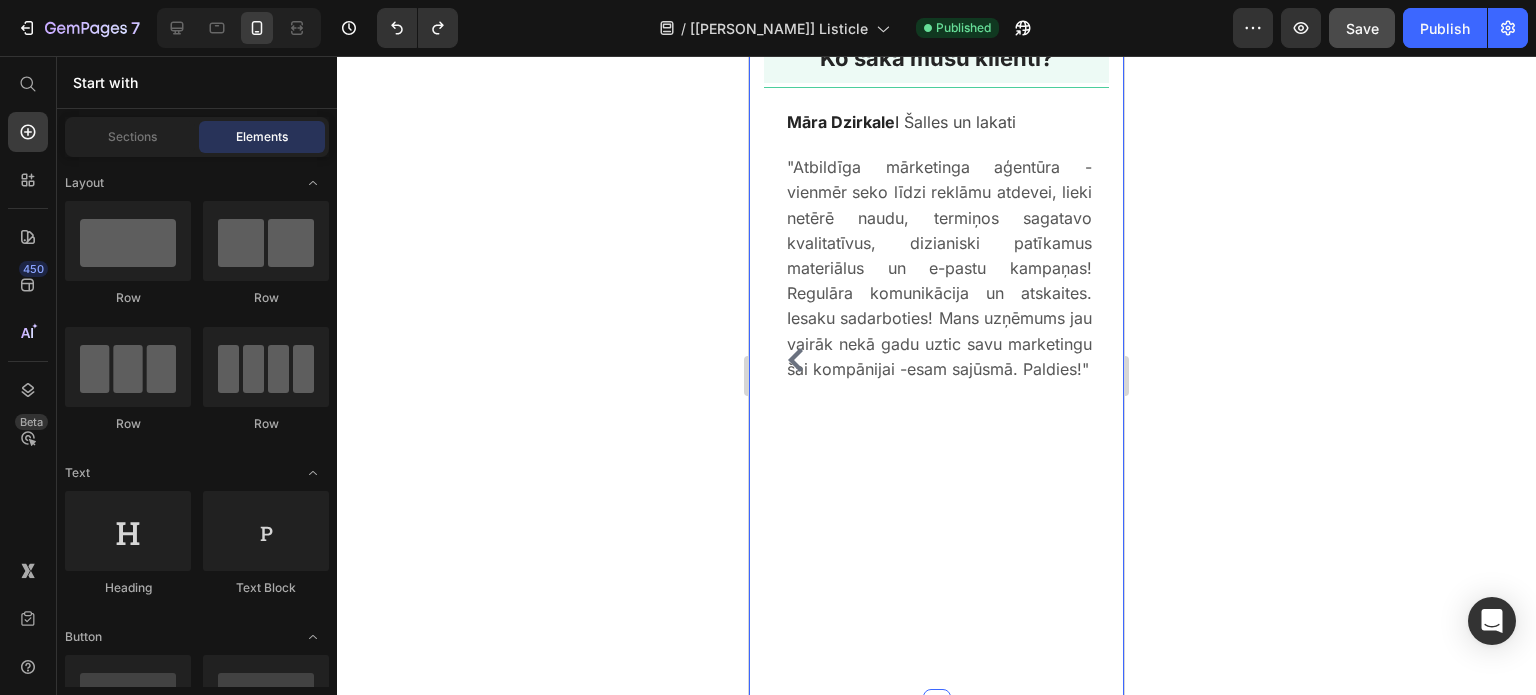 click on "Ko saka mūsu klienti? Heading Ko saka mūsu klienti? Heading                Title Line Image [PERSON_NAME]  I   Valens Nutri Text block " Man ir bijis prieks strādāt ar Intelligence Media, un man jāsaka, ka rezultāti ir bijuši izcili. Viņu zināšanas un centība ir ievērojami veicinājušas mūsu panākumus šogad. Salīdzinot ar pagājušo gadu, mēs esam piedzīvojuši ievērojamu 209% pārdošanas pieaugumu, kas liecina par viņu stratēģisko pieeju un efektivitāti. Man ir bijis gods strādāt ar viņiem jau no paša sākuma, un es turpinu to darīt arī turpmāk. Joprojām atceros tās pirmās dienas, kad kopā svinējām mūsu pirmo 10 tūkstošu mēnesi - viņi bija tikpat sajūsmināti kā es. " Text block Row Image [PERSON_NAME]  I   Ceļo ar Mariku Text block " " Text block Row Image [PERSON_NAME]  I   Ceļo ar Mariku Text block " " Text block Row Image [PERSON_NAME] I   Interlux Travel Text block " Ceram uz mūsu auglīgās sadarbības turpināšanos vēl ilgus gadus . " Text block Row" at bounding box center (936, 336) 